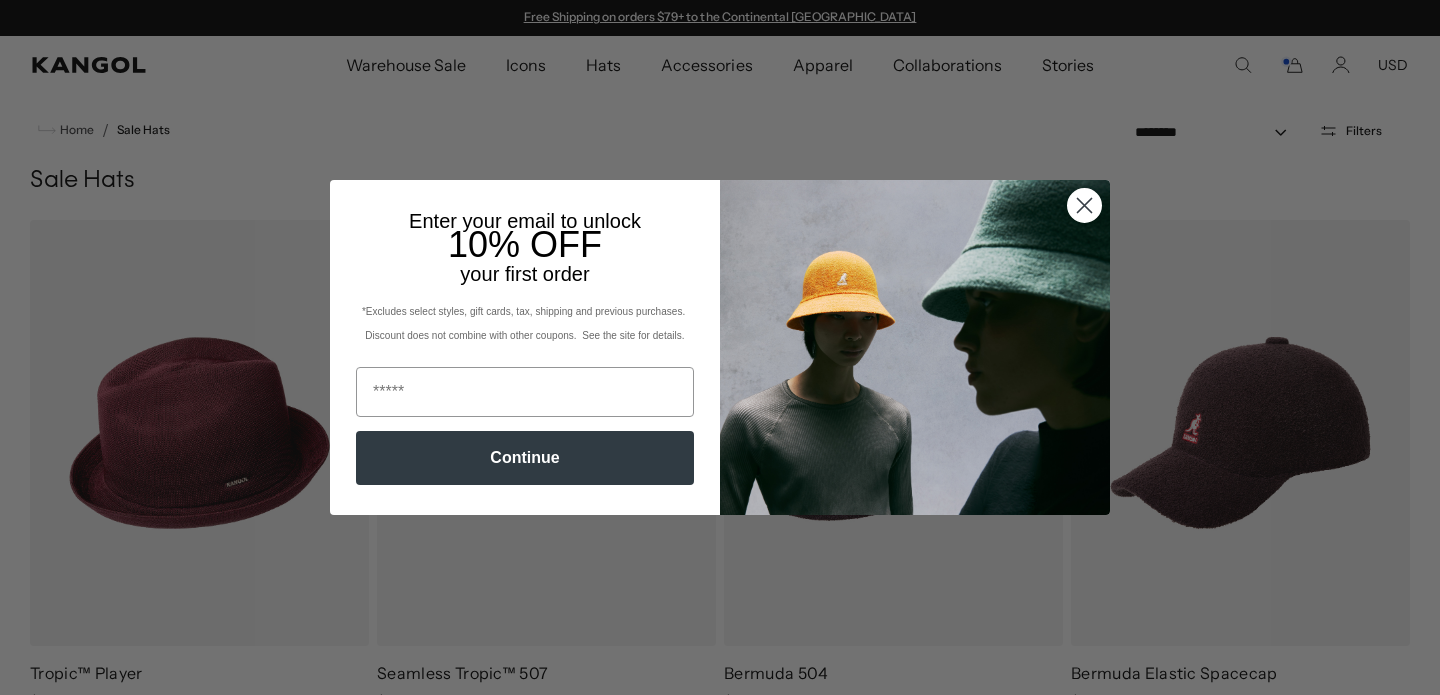 scroll, scrollTop: 0, scrollLeft: 0, axis: both 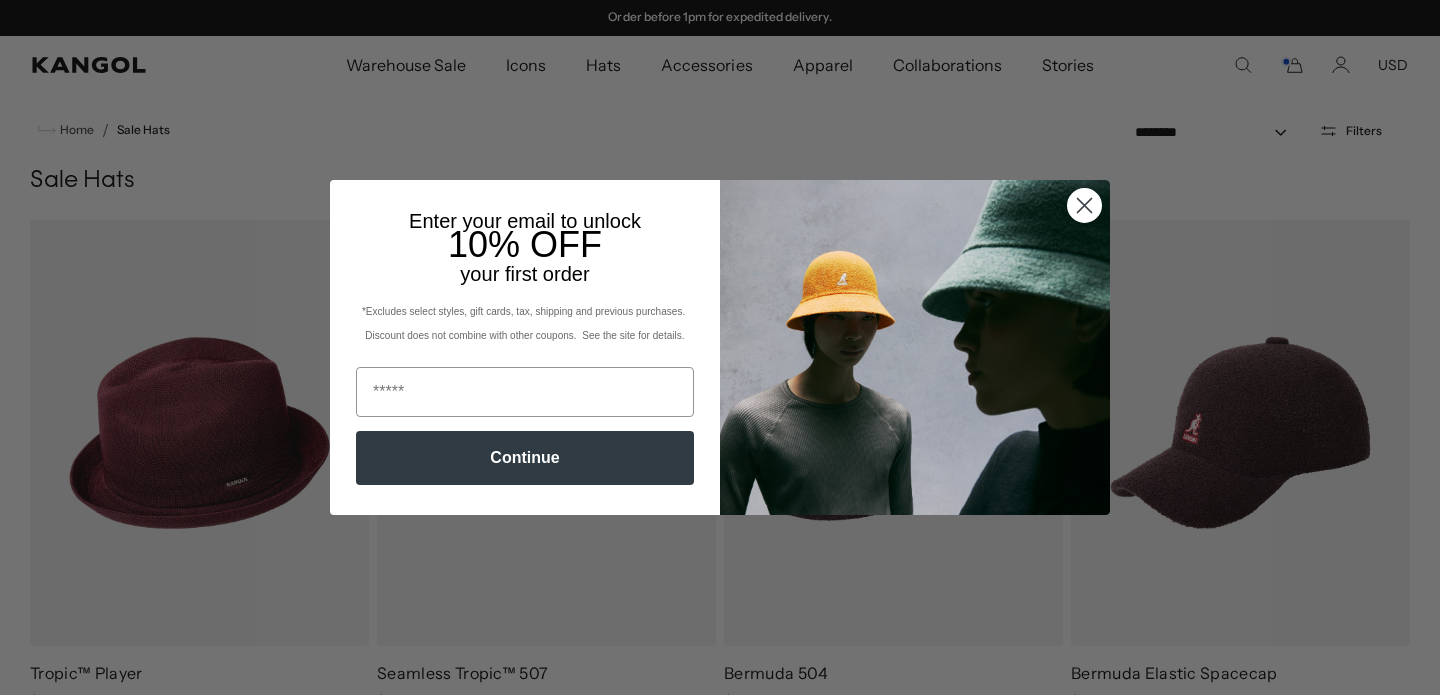 click 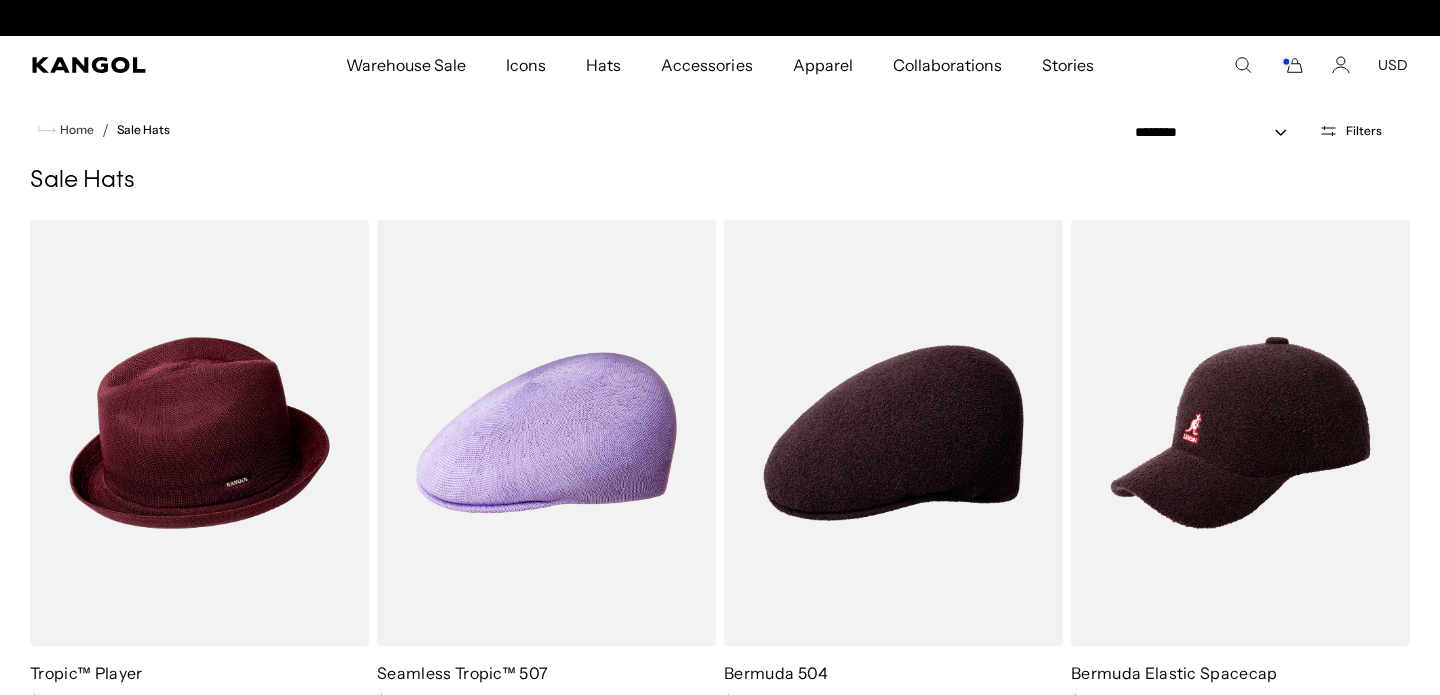scroll, scrollTop: 0, scrollLeft: 412, axis: horizontal 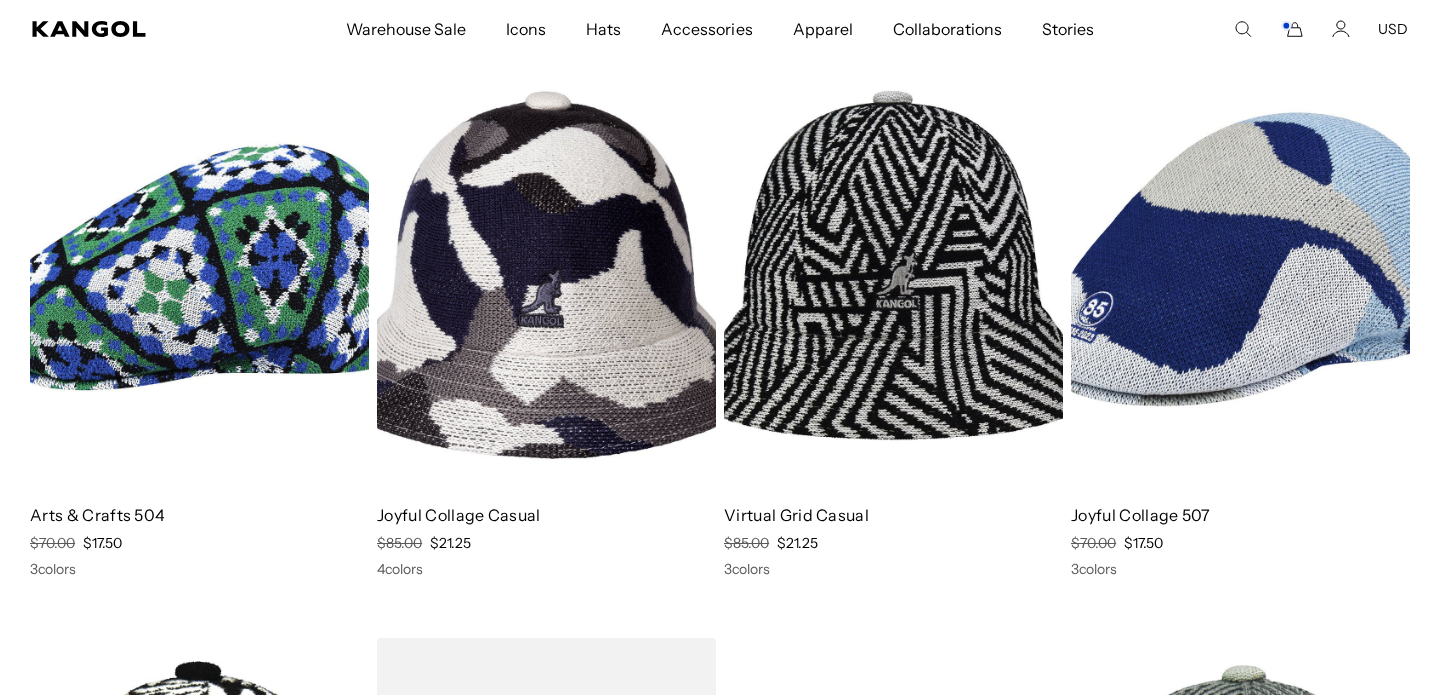 click at bounding box center (1240, 275) 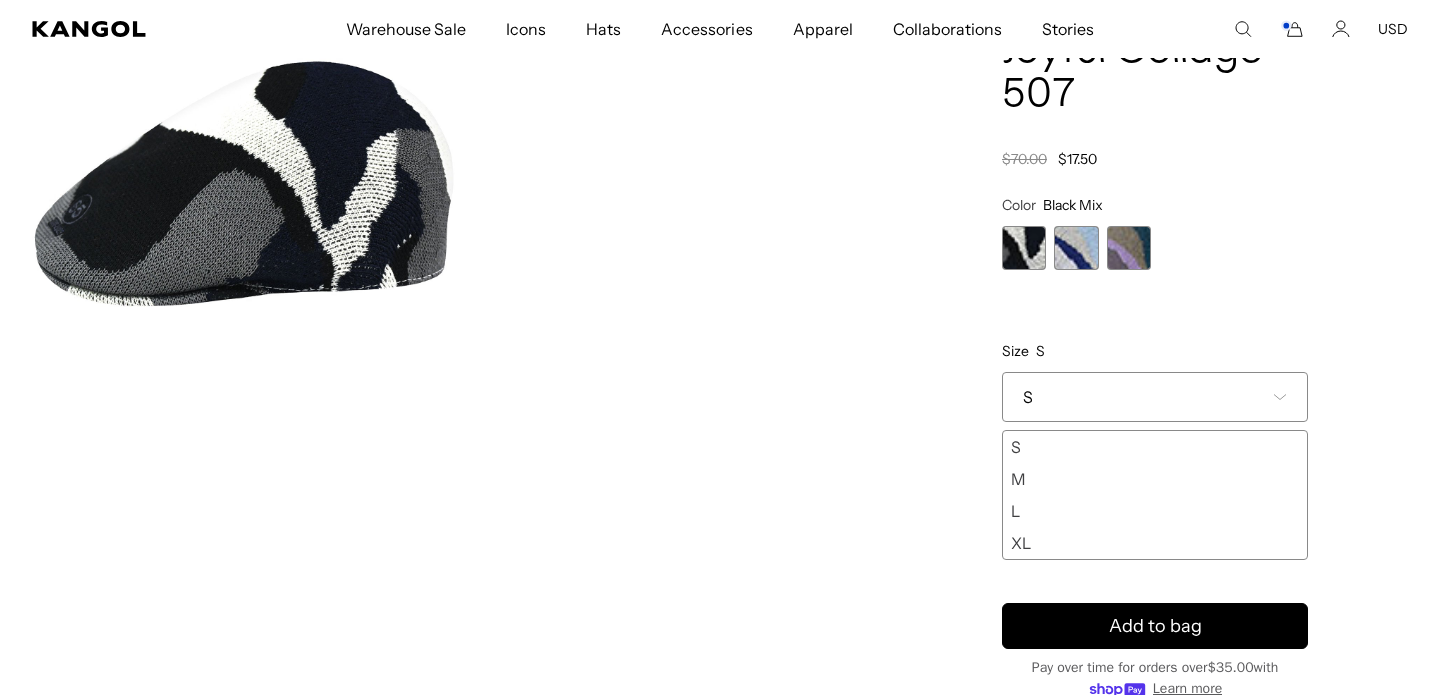 scroll, scrollTop: 192, scrollLeft: 0, axis: vertical 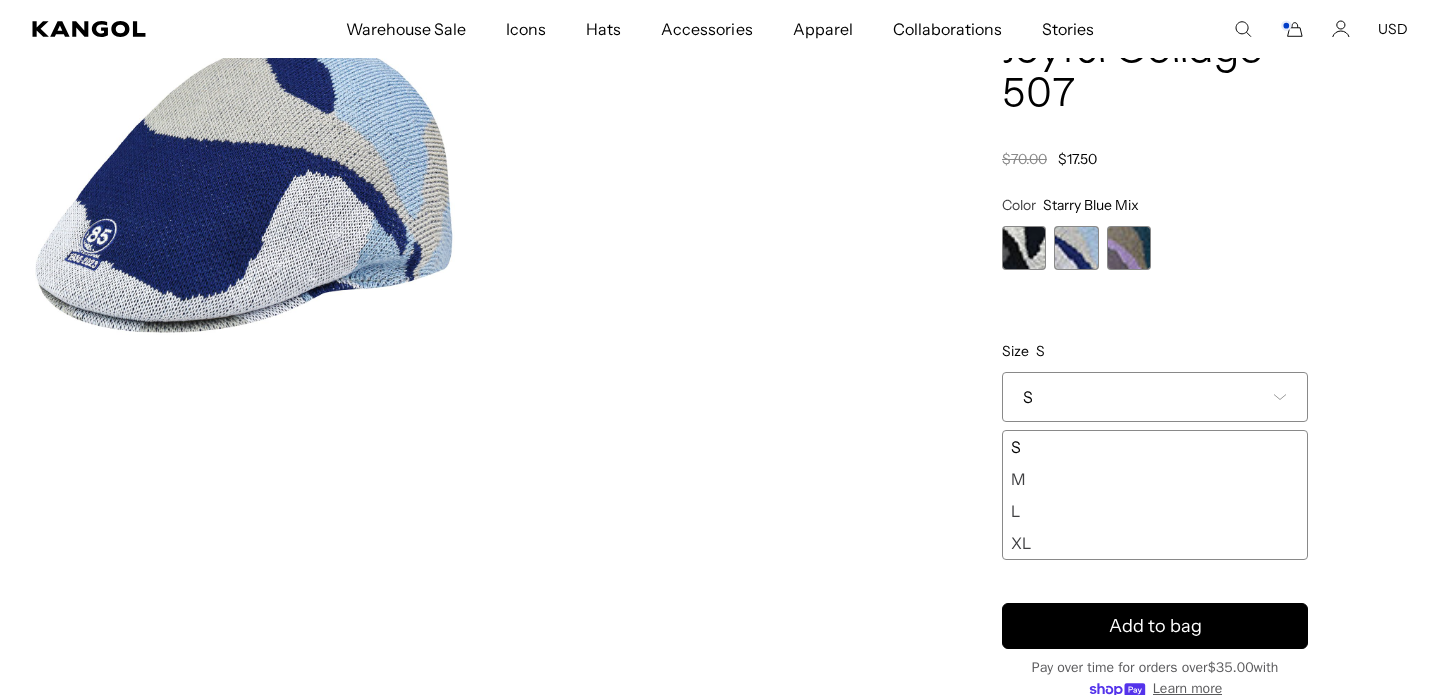 click on "M" at bounding box center (1155, 479) 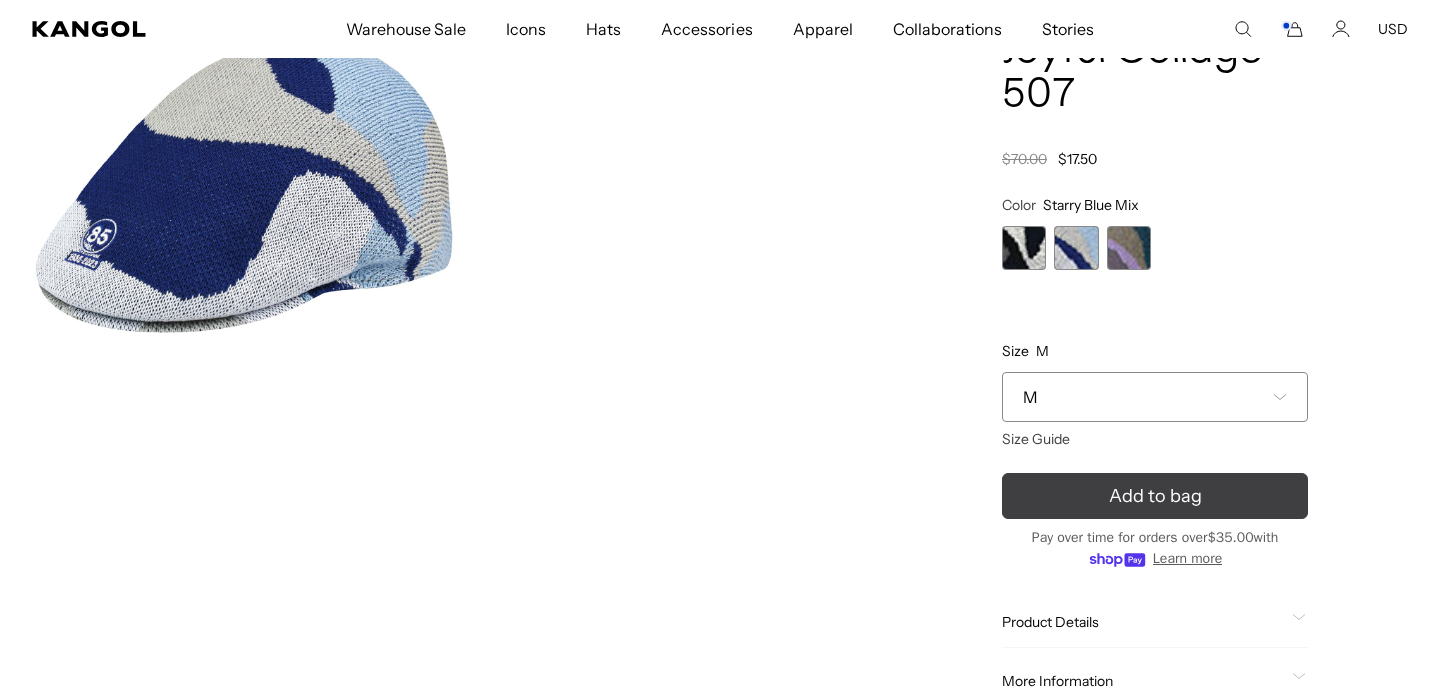 scroll, scrollTop: 0, scrollLeft: 0, axis: both 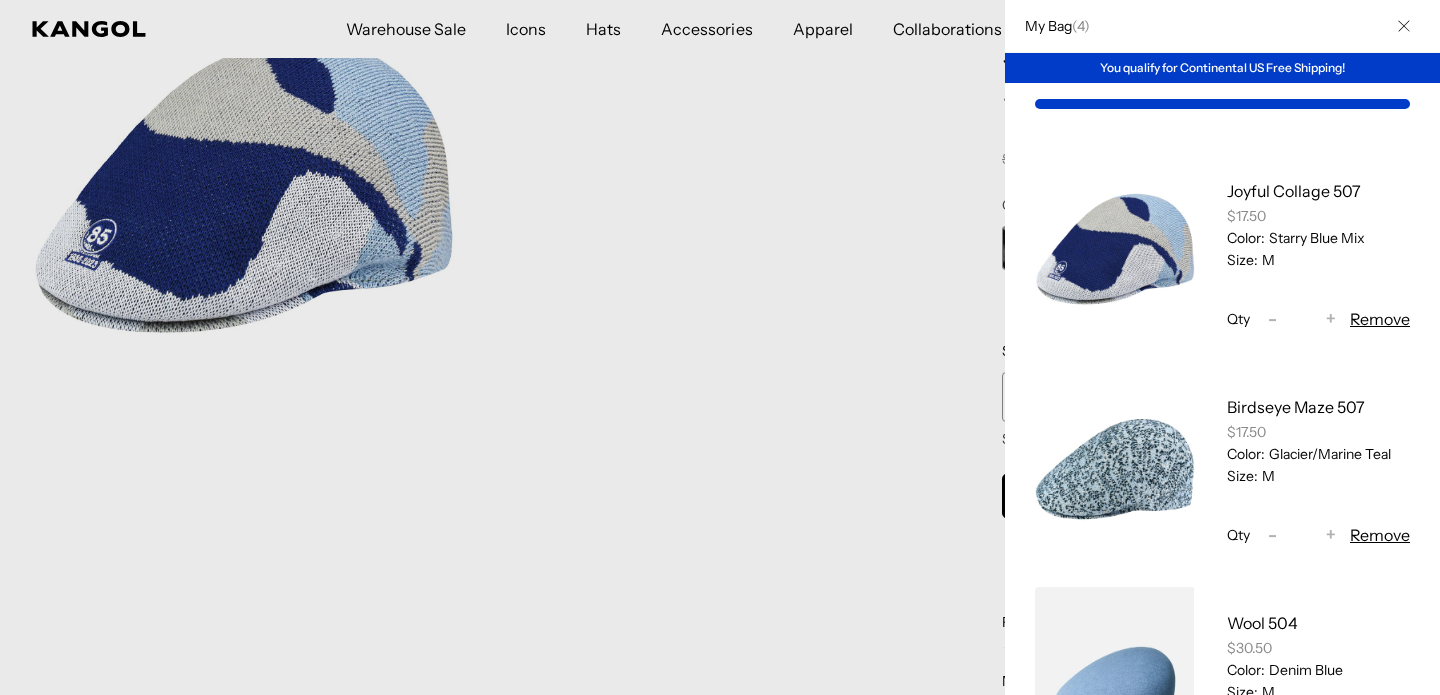 click at bounding box center (1115, 255) 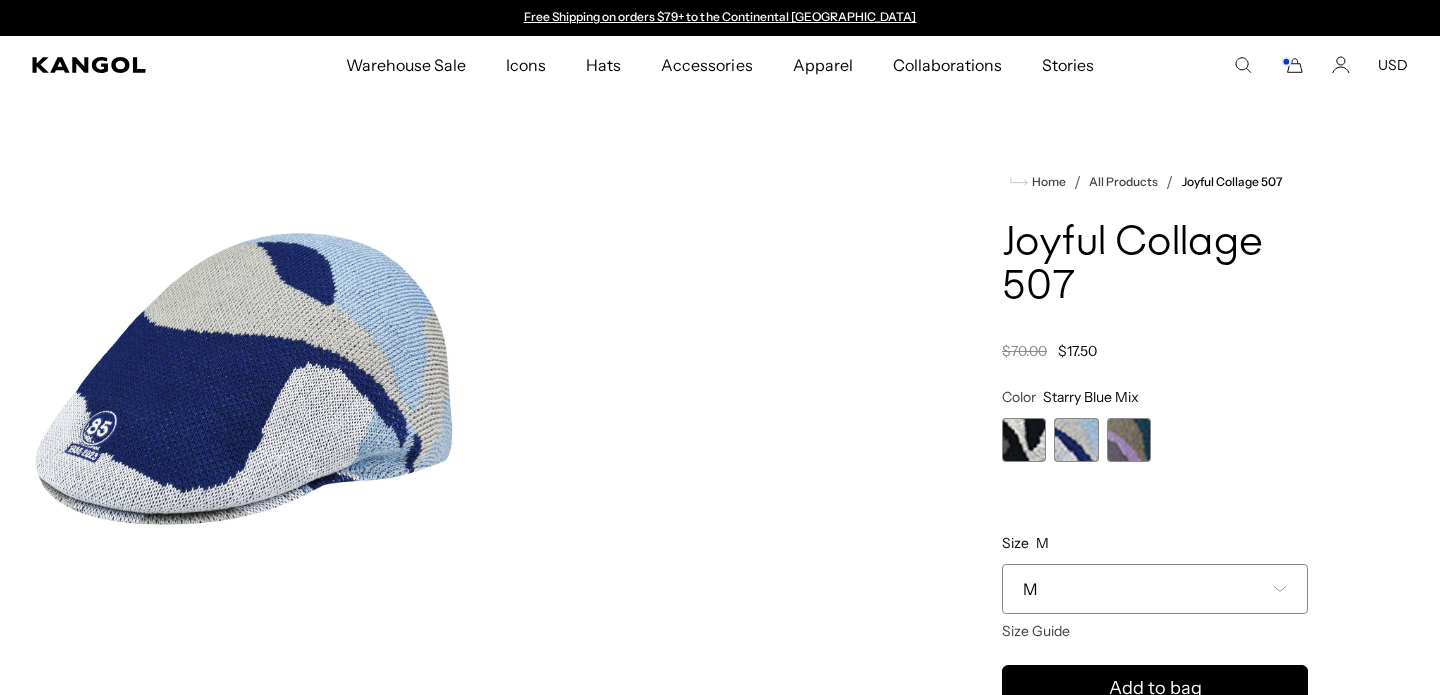 scroll, scrollTop: 0, scrollLeft: 0, axis: both 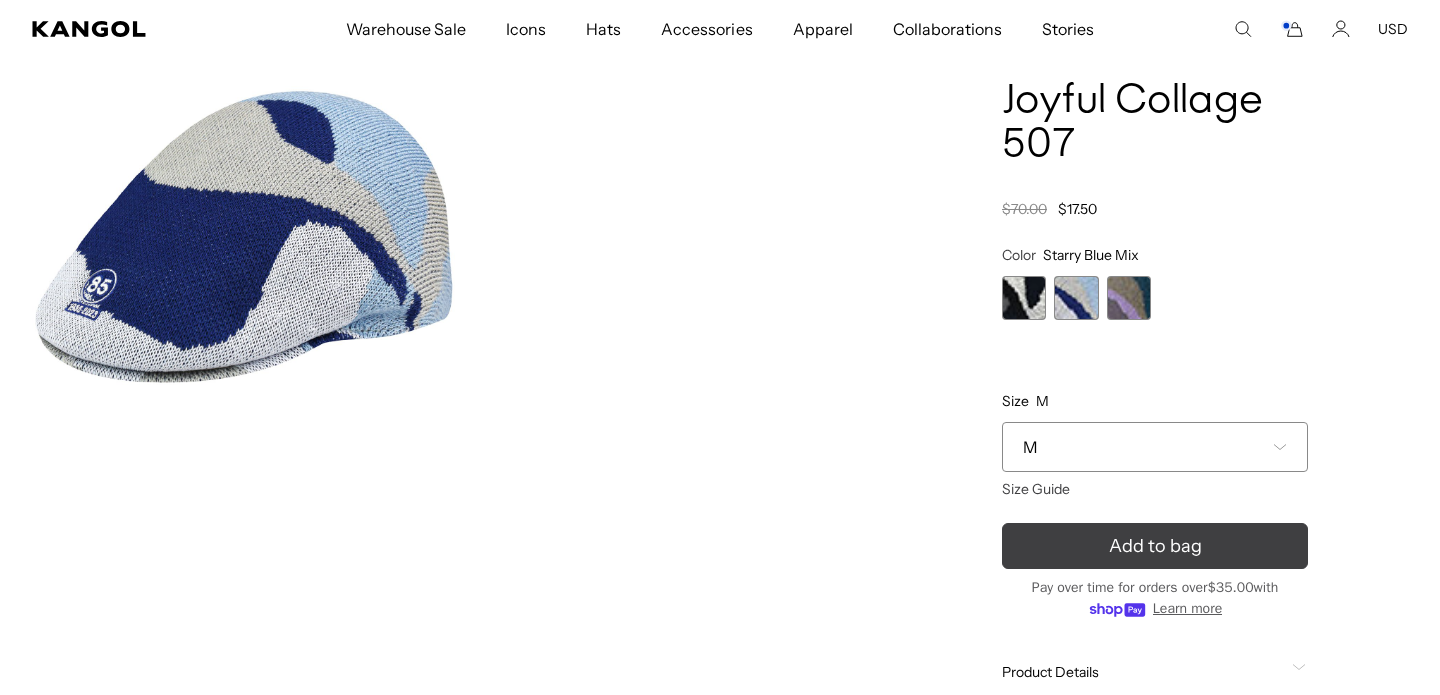 click 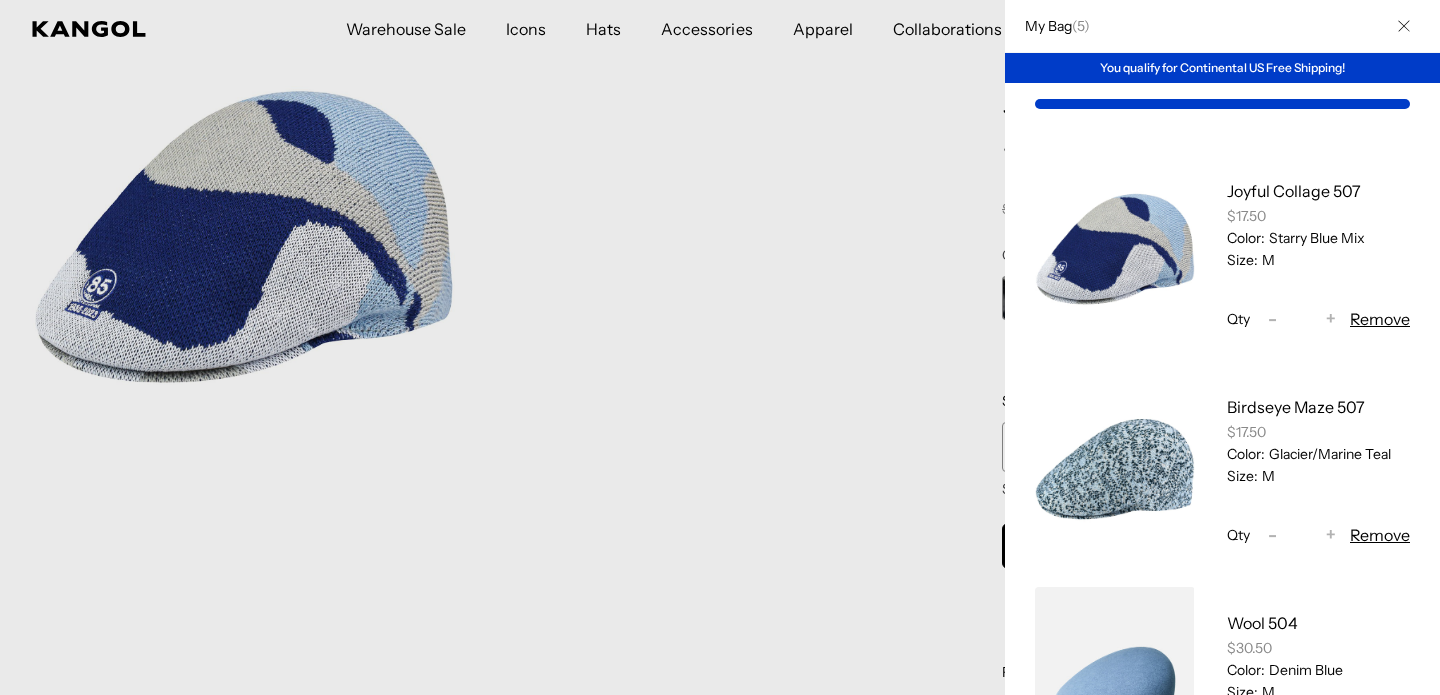 scroll, scrollTop: 0, scrollLeft: 412, axis: horizontal 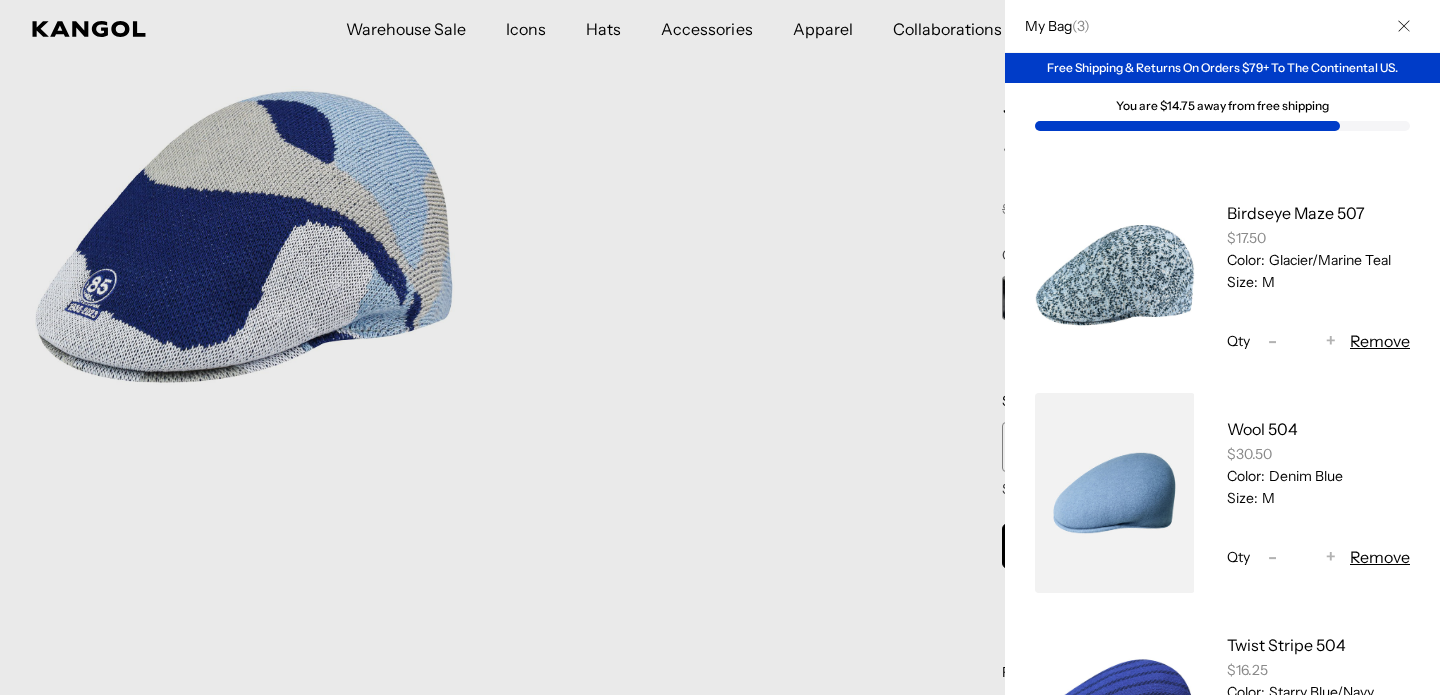 click 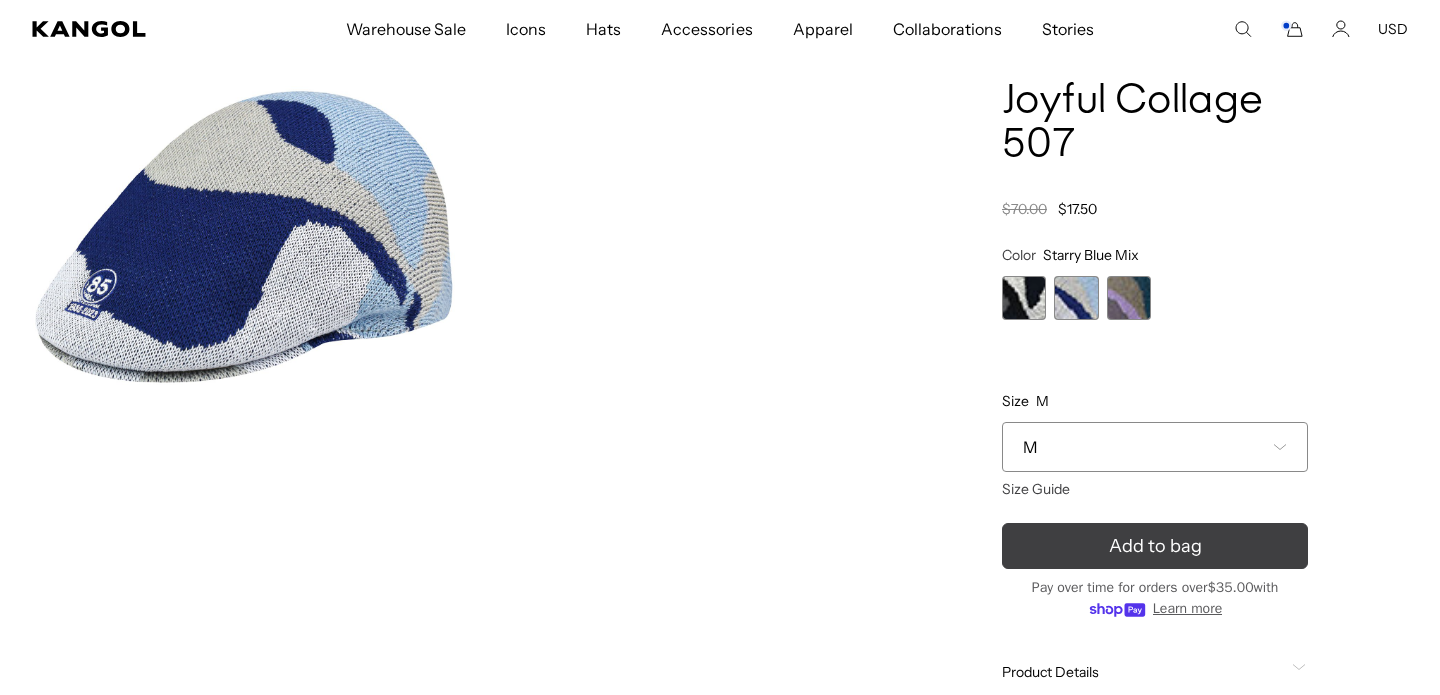 scroll, scrollTop: 0, scrollLeft: 412, axis: horizontal 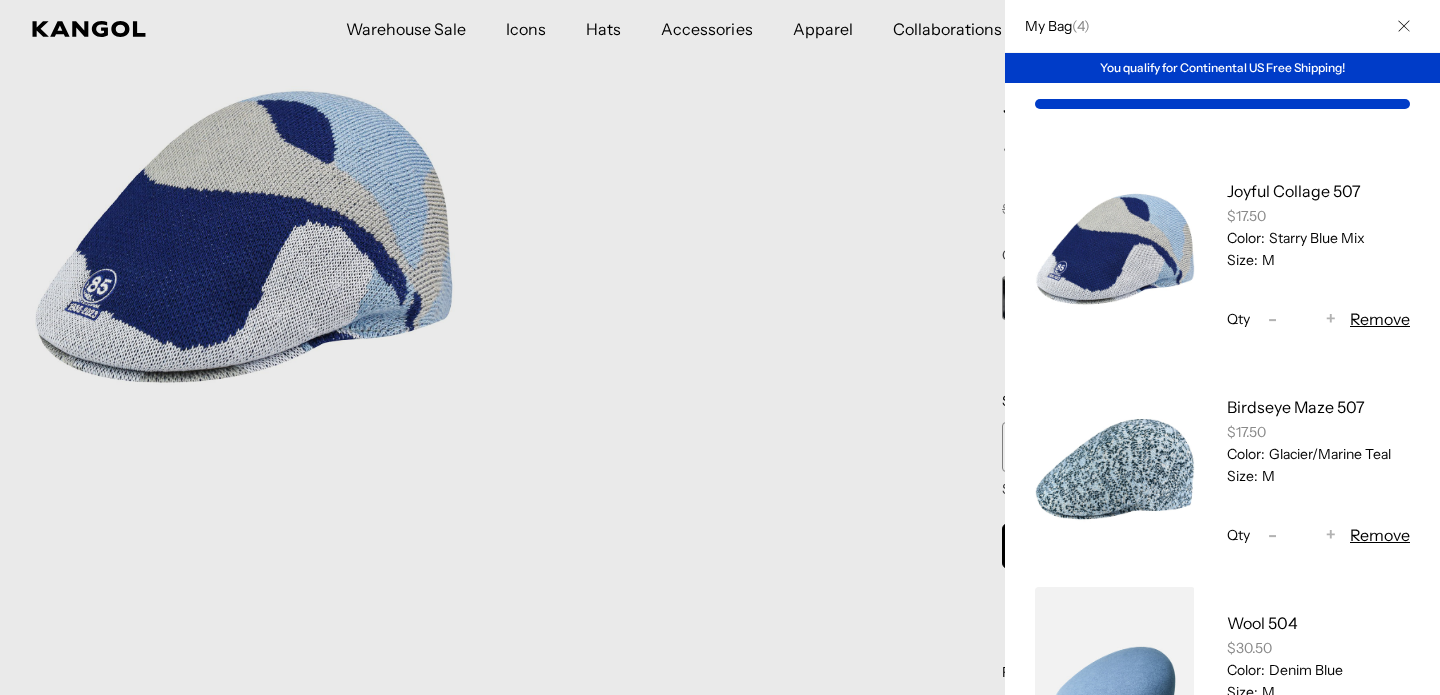 click 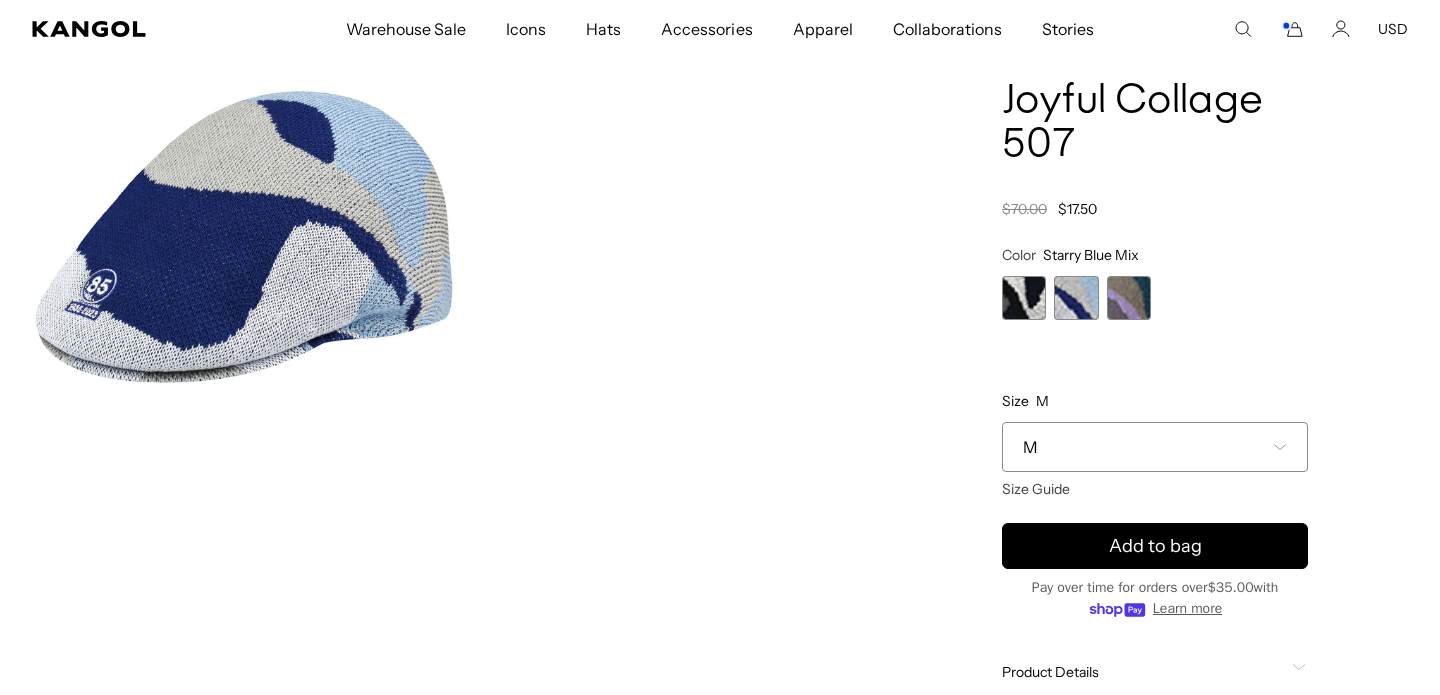 click 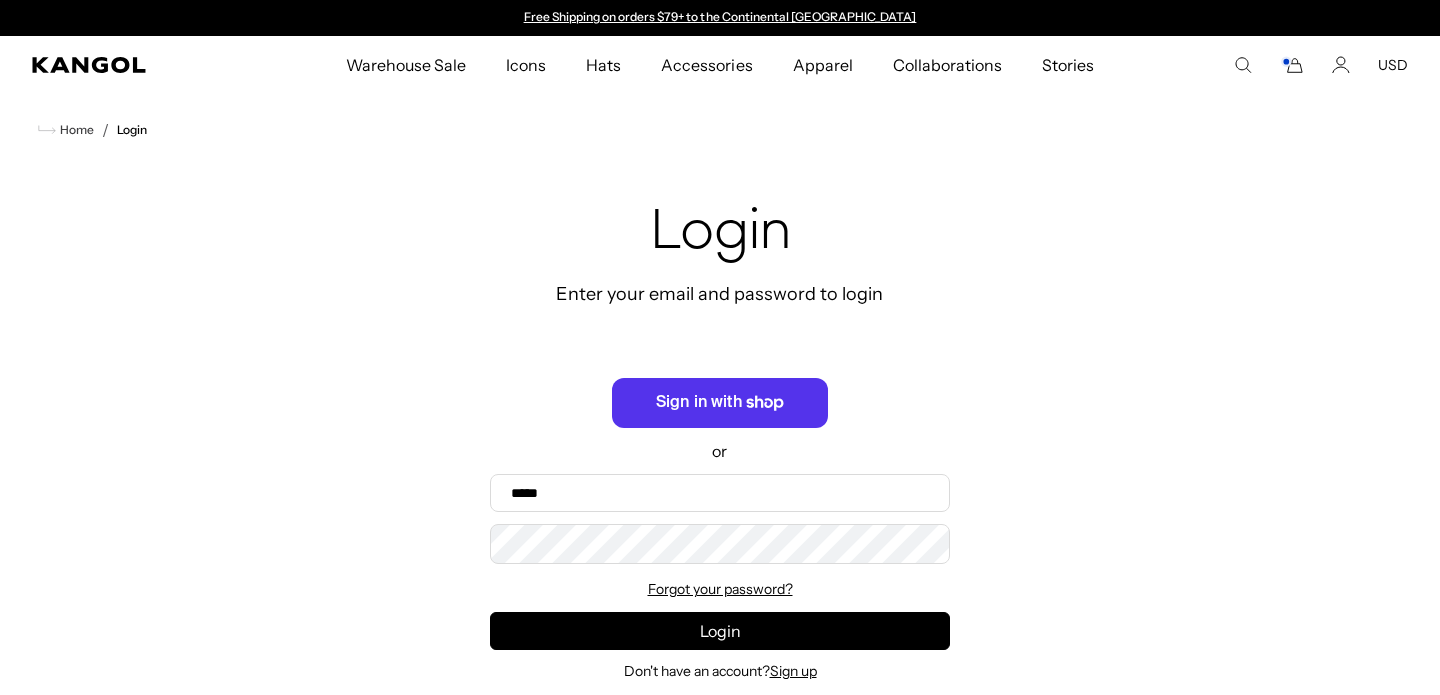scroll, scrollTop: 0, scrollLeft: 0, axis: both 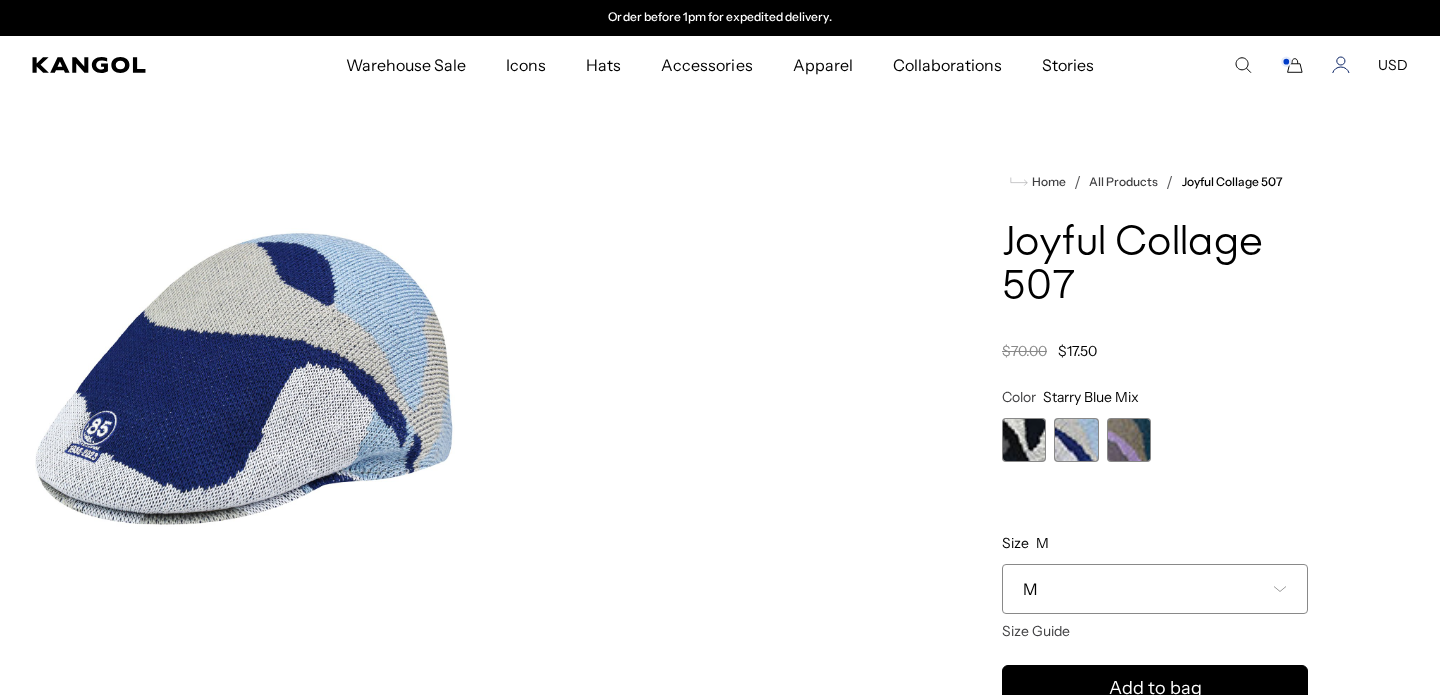 click 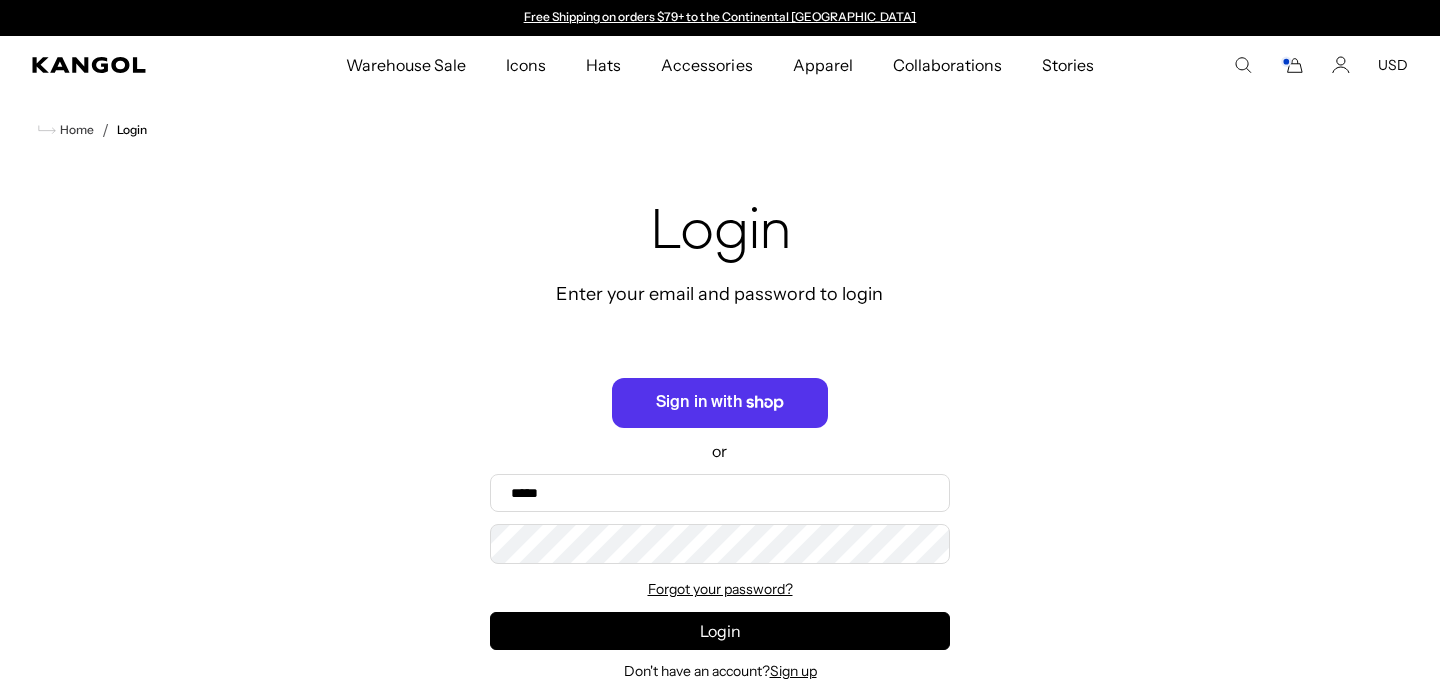 scroll, scrollTop: 0, scrollLeft: 0, axis: both 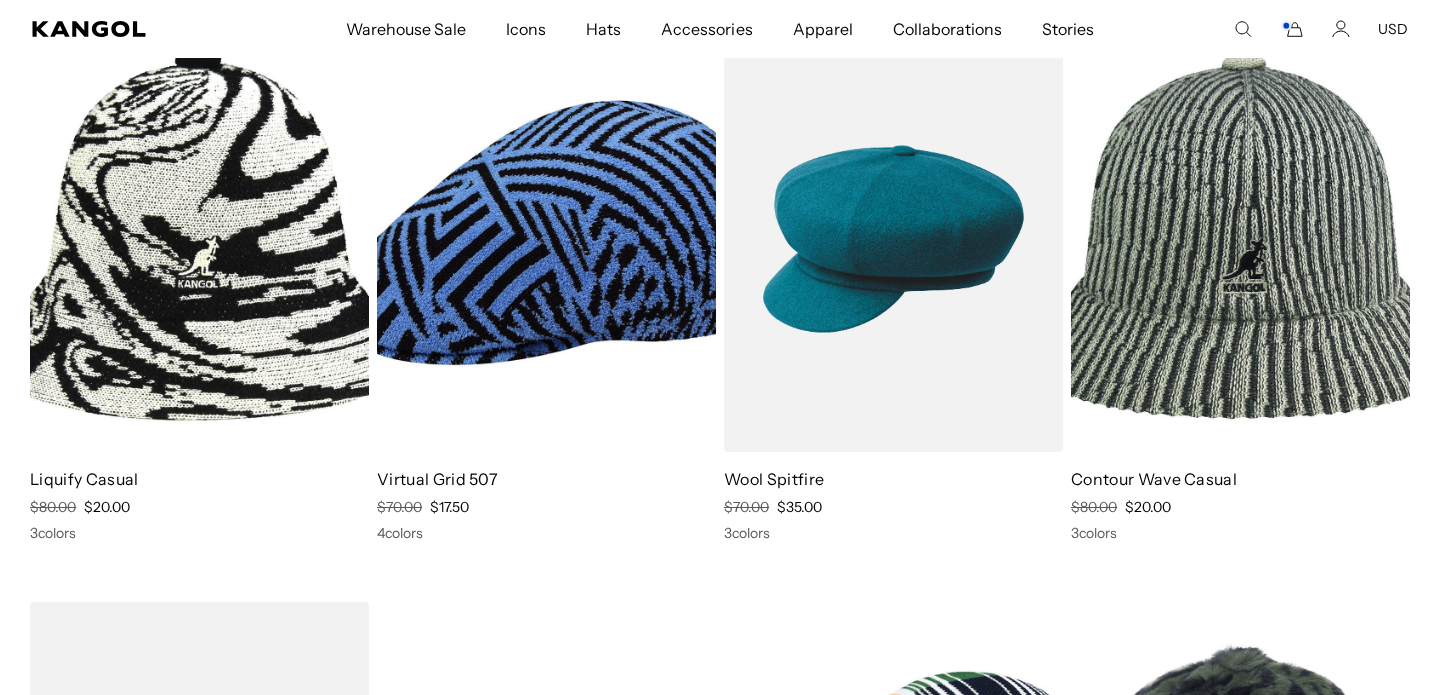 click at bounding box center [546, 239] 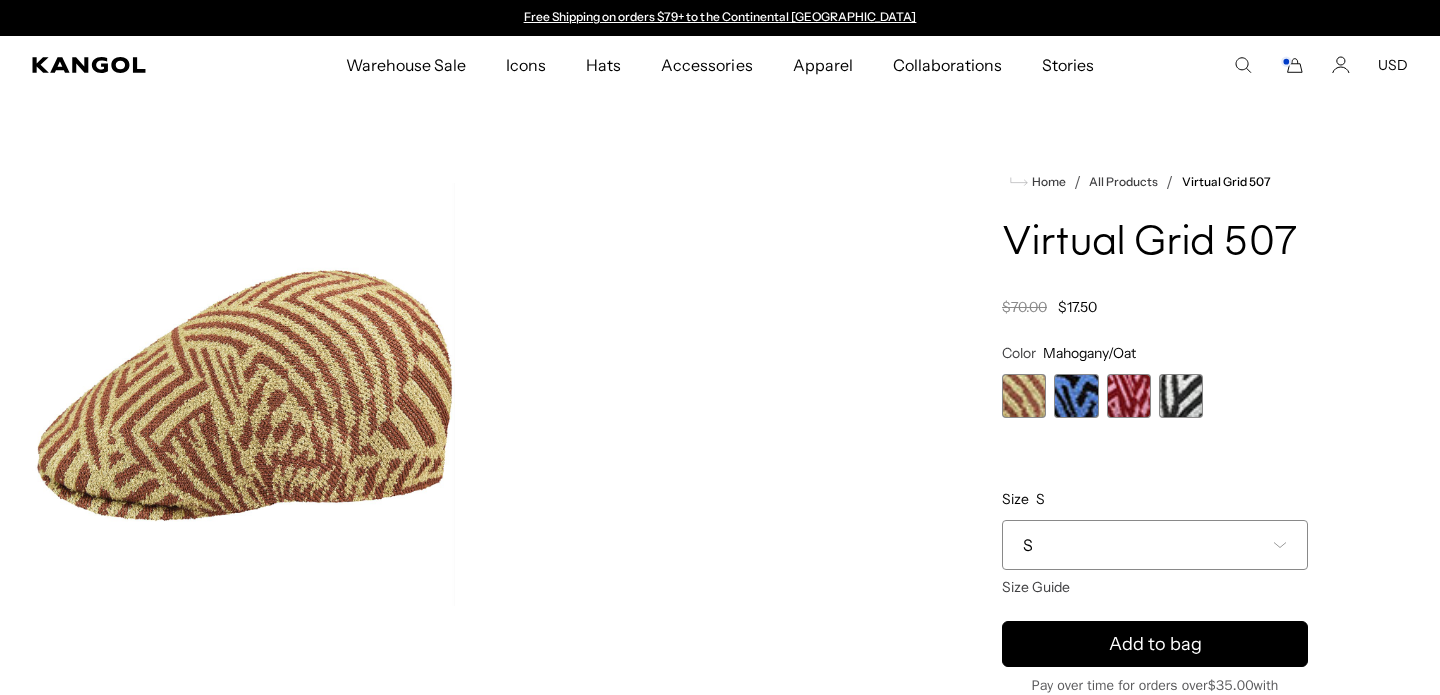 scroll, scrollTop: 0, scrollLeft: 0, axis: both 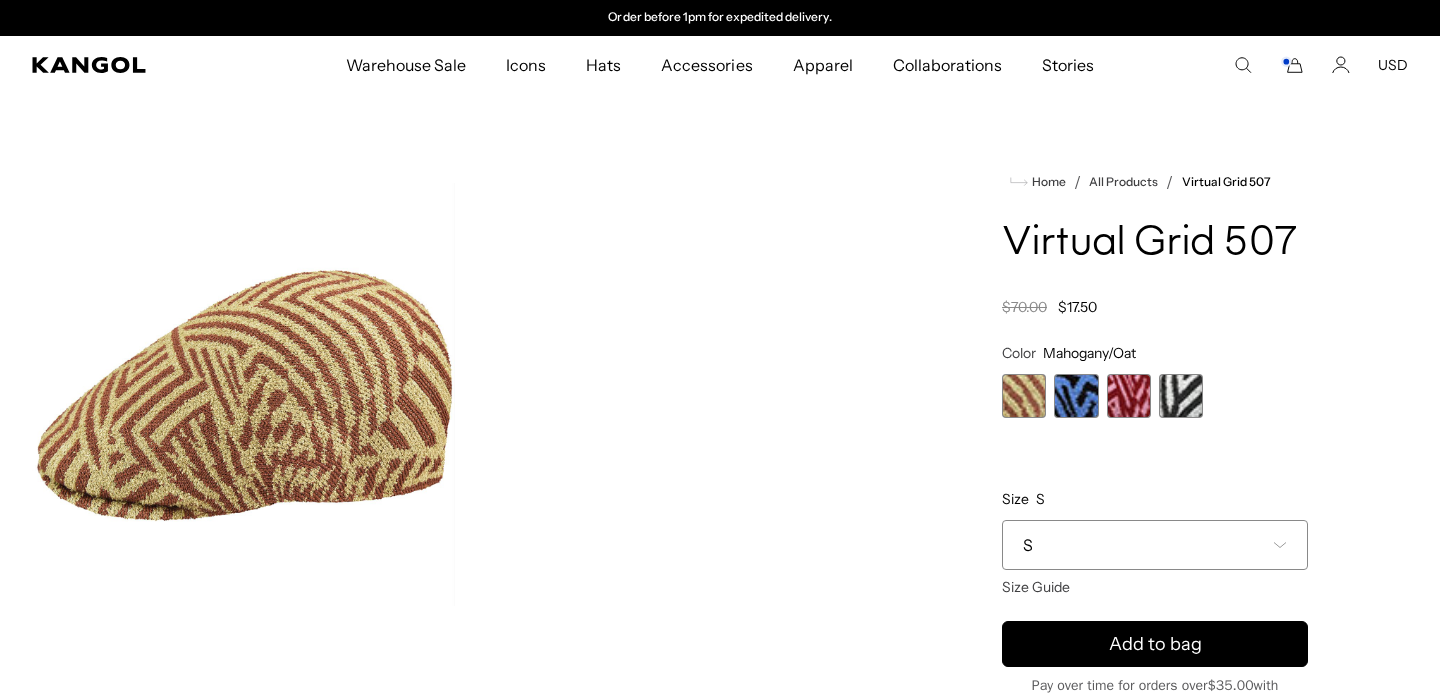 click at bounding box center [1076, 396] 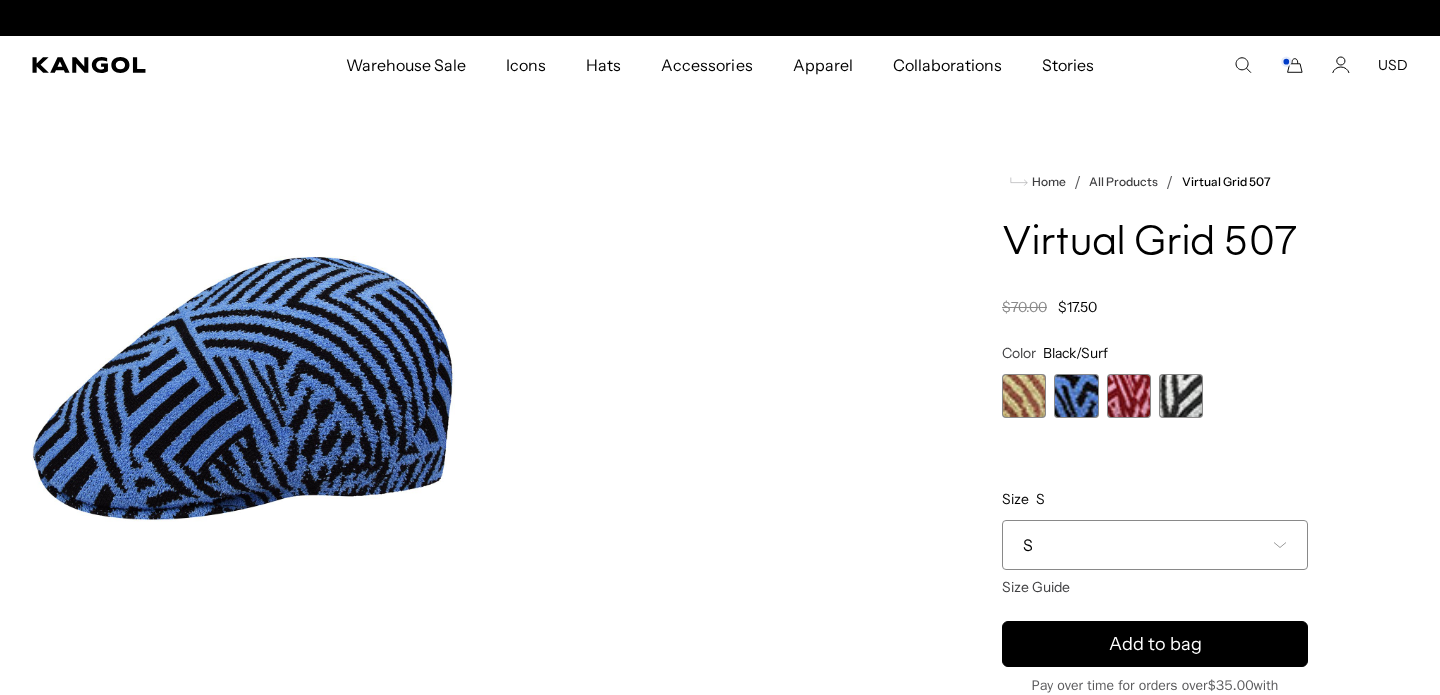 click on "S" at bounding box center (1155, 545) 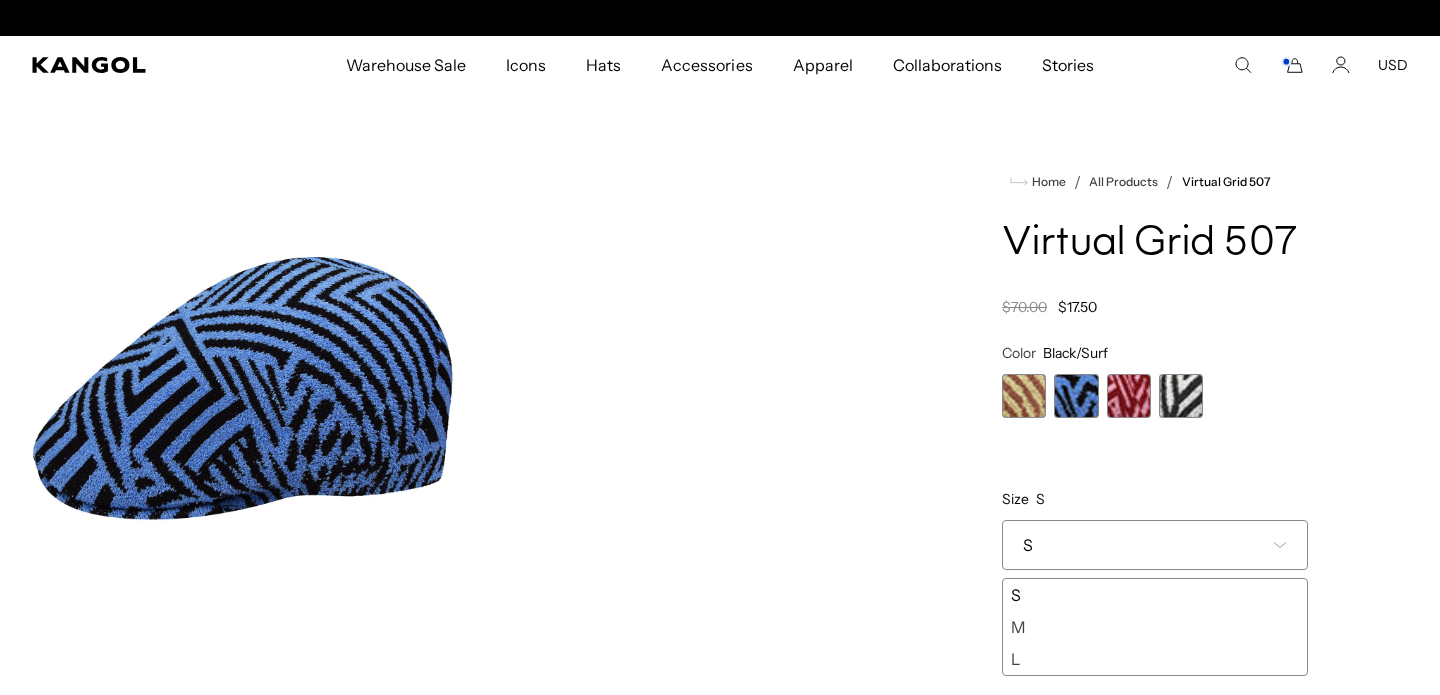 scroll, scrollTop: 0, scrollLeft: 0, axis: both 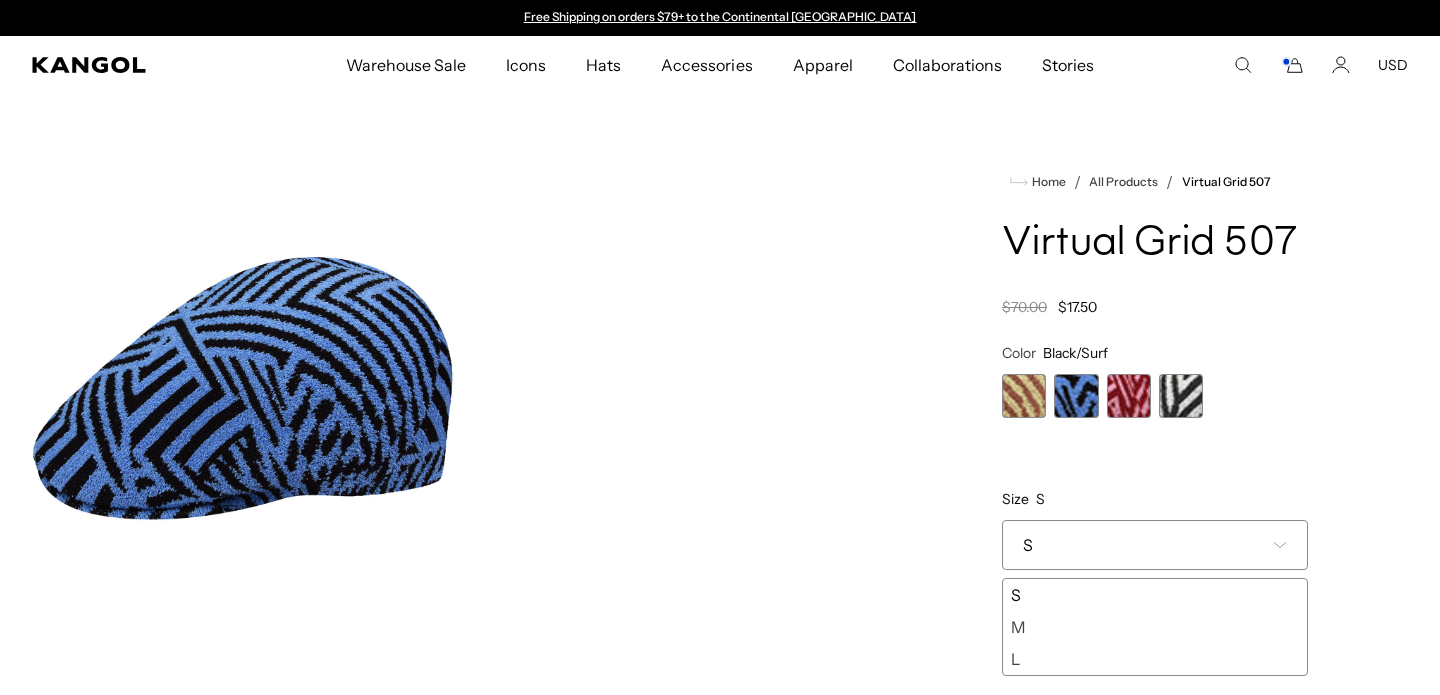 click on "M" at bounding box center [1155, 627] 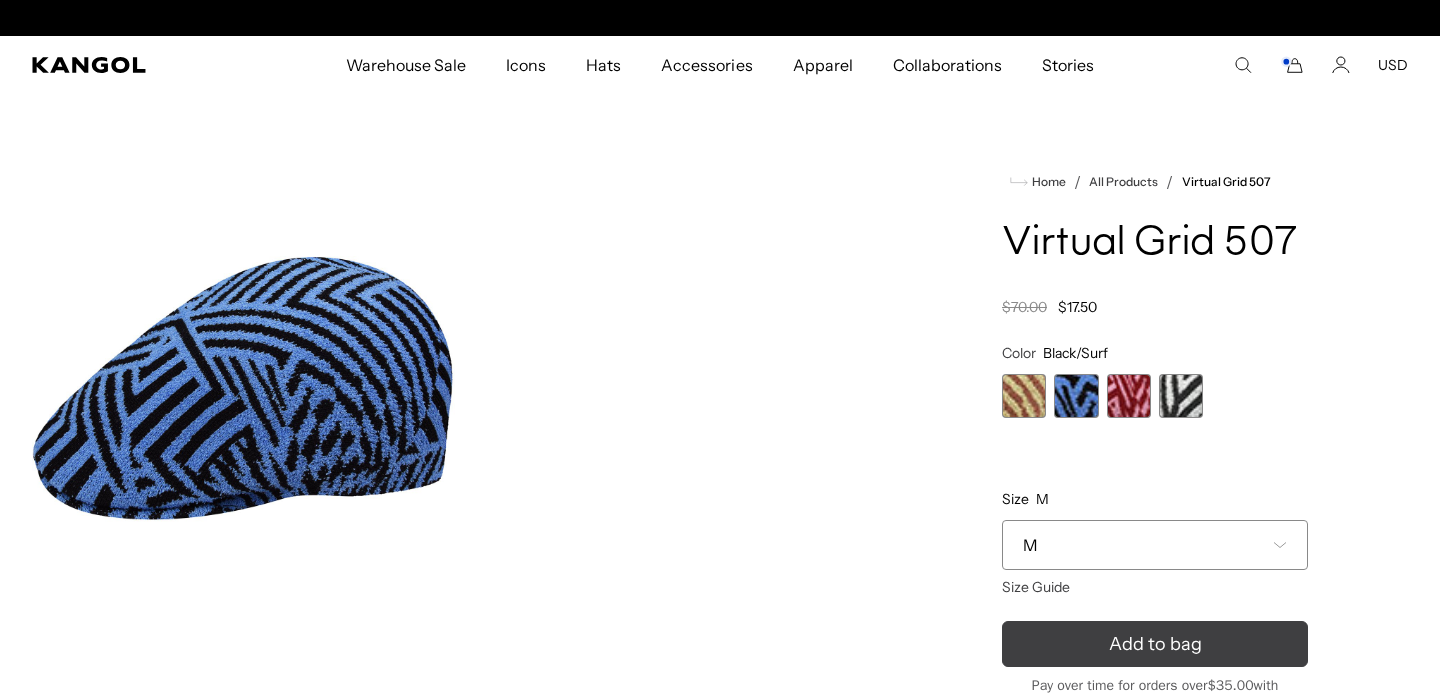 scroll, scrollTop: 0, scrollLeft: 412, axis: horizontal 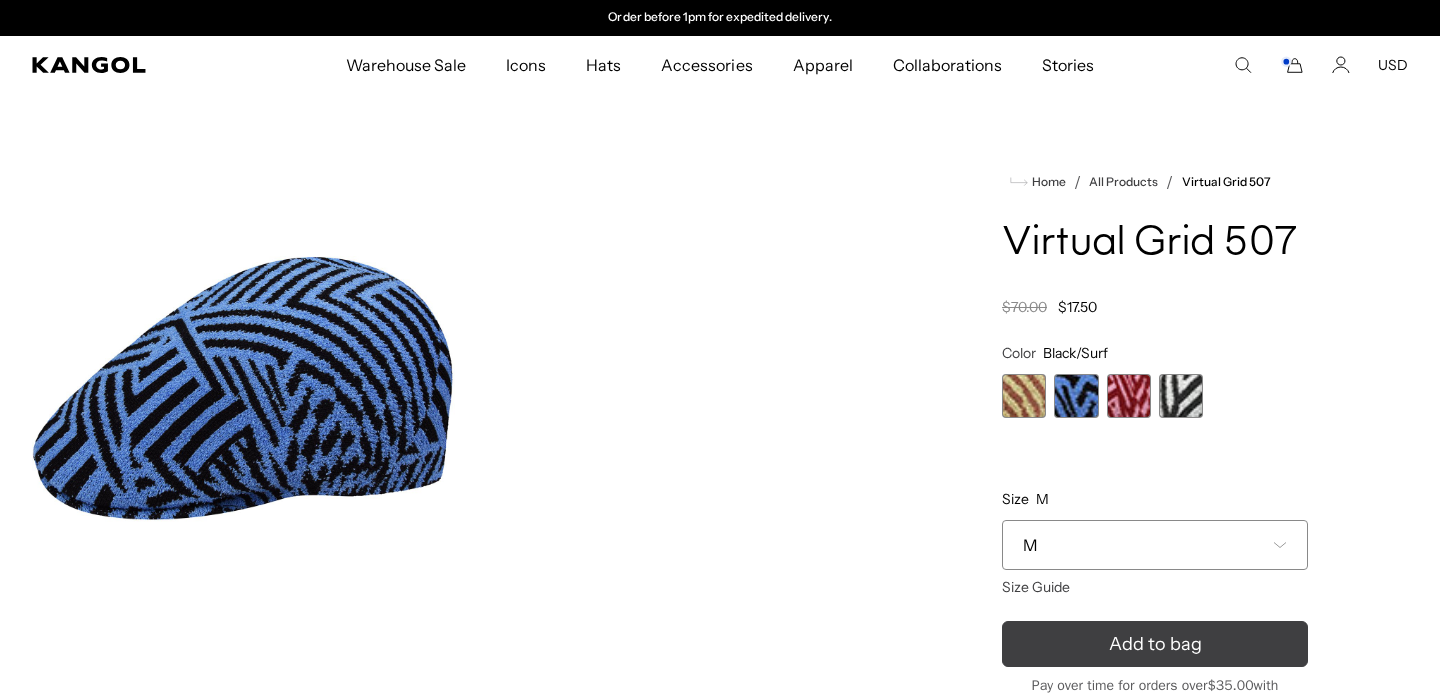 click on "Add to bag" at bounding box center (1155, 644) 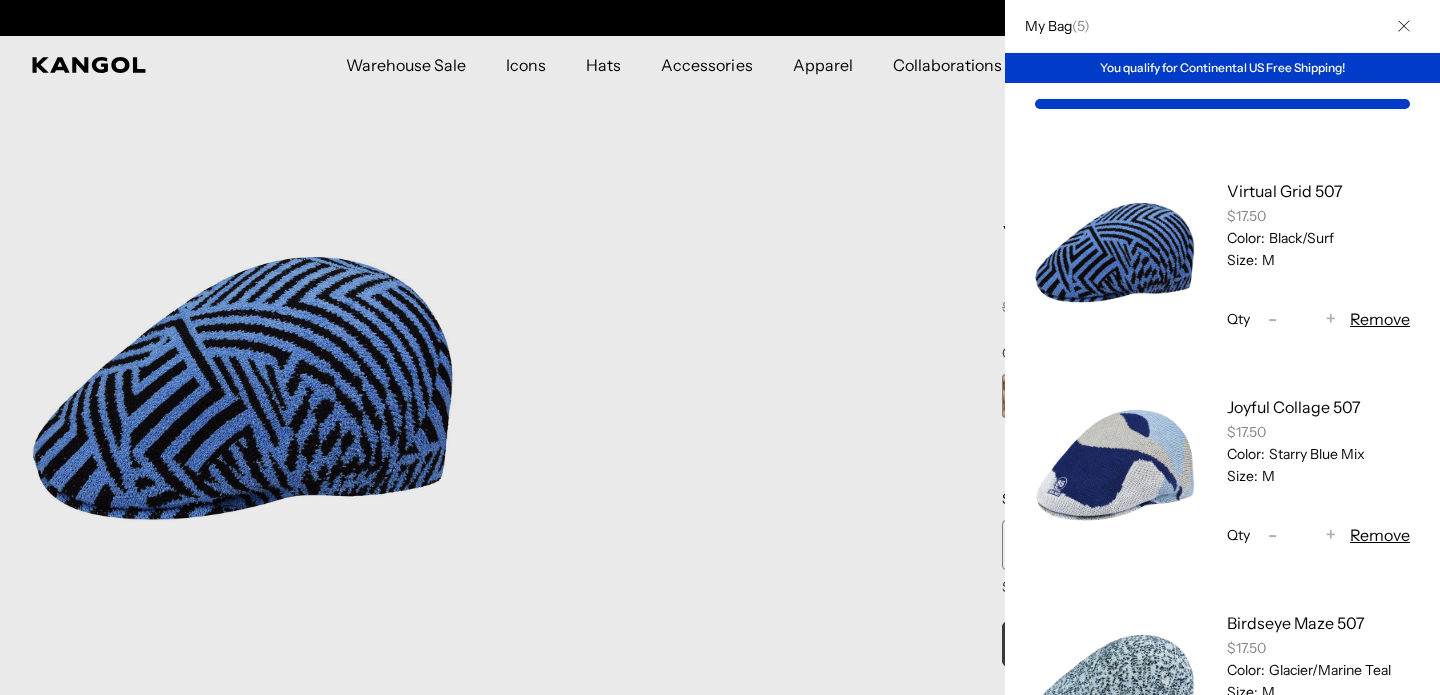 scroll, scrollTop: 0, scrollLeft: 0, axis: both 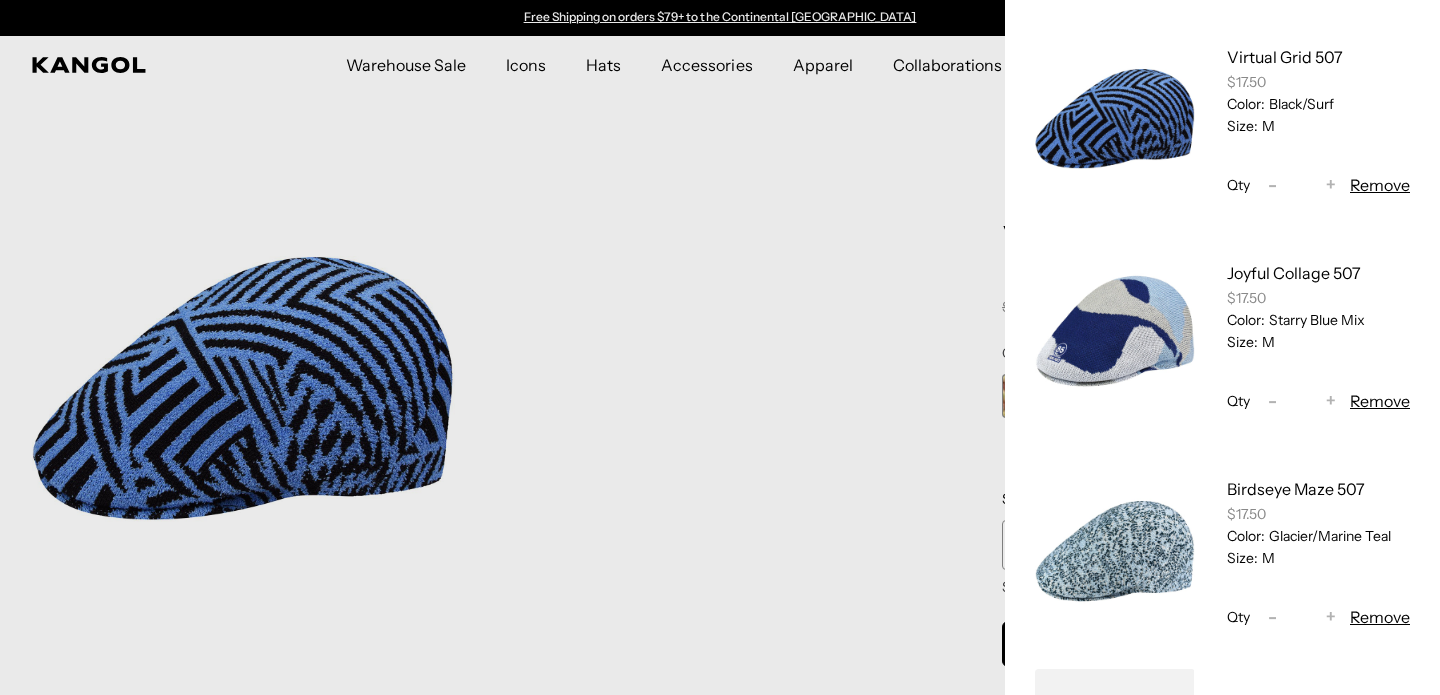 click at bounding box center [1115, 553] 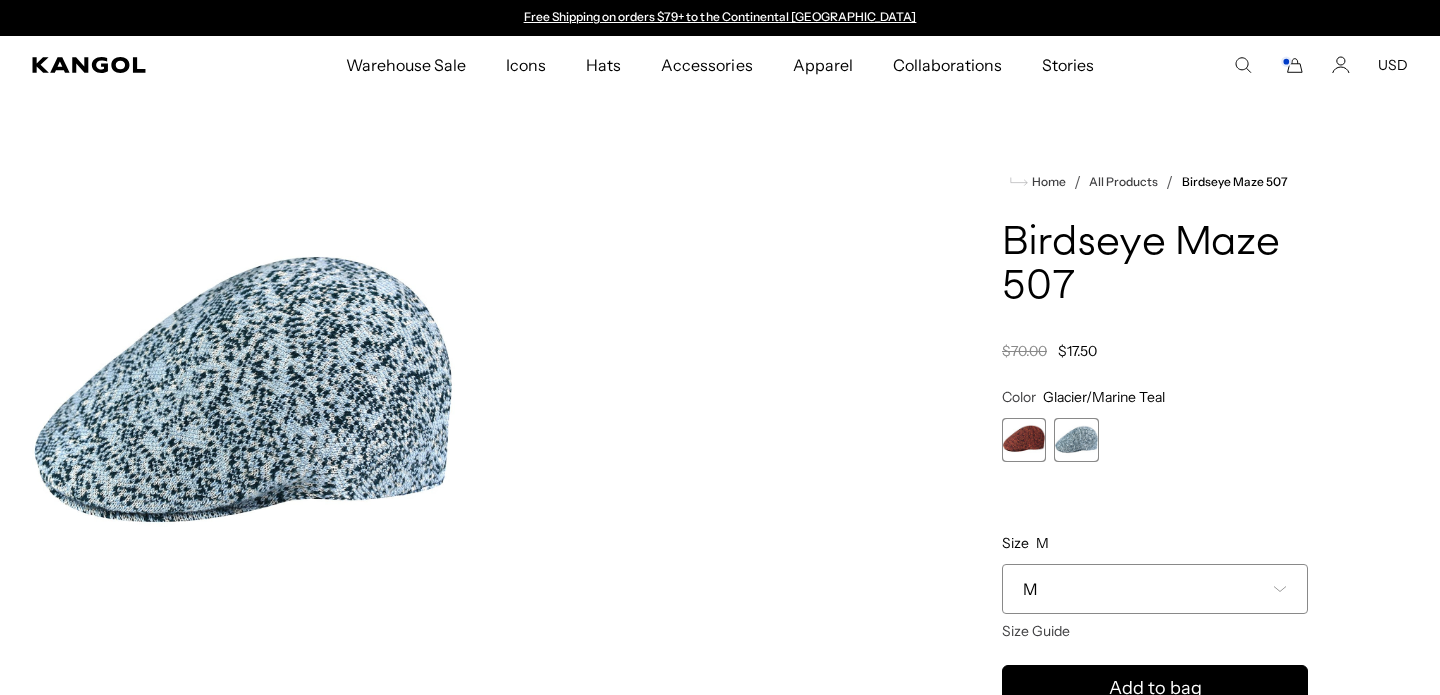 scroll, scrollTop: 0, scrollLeft: 0, axis: both 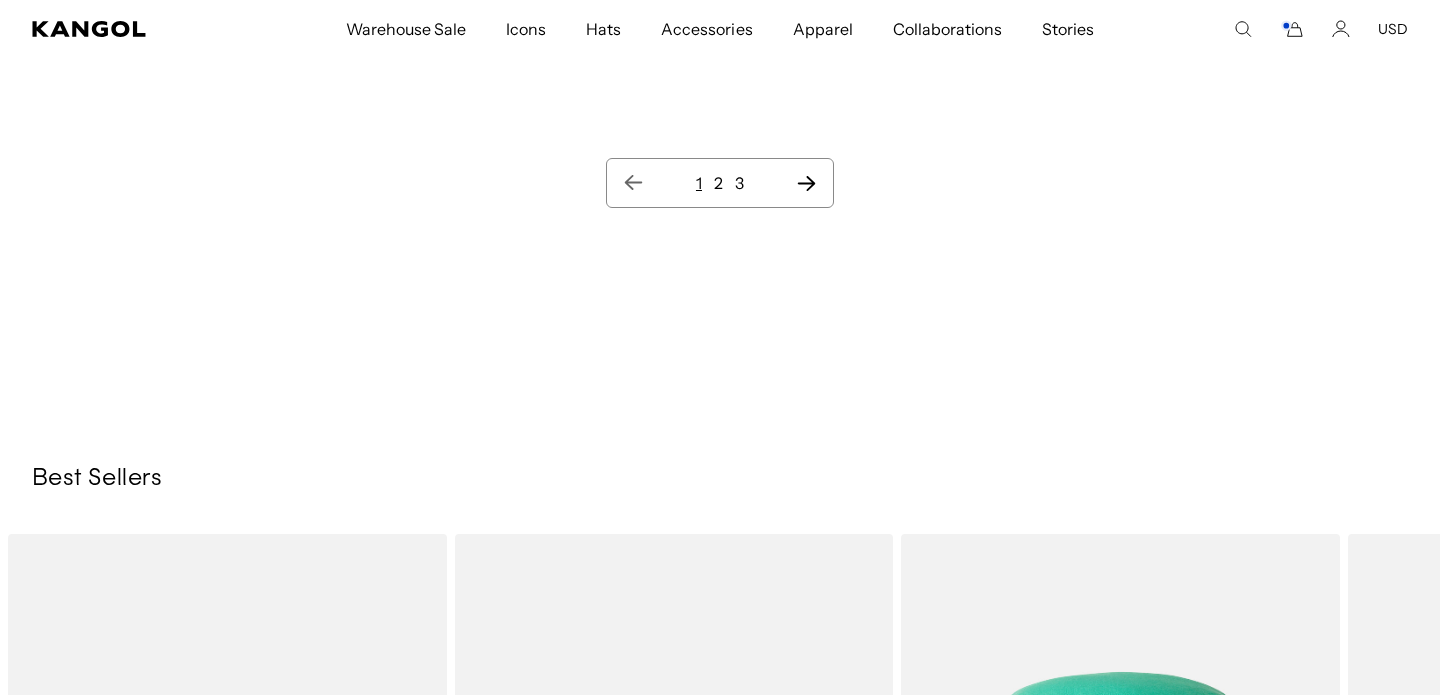 click on "2" at bounding box center [718, 183] 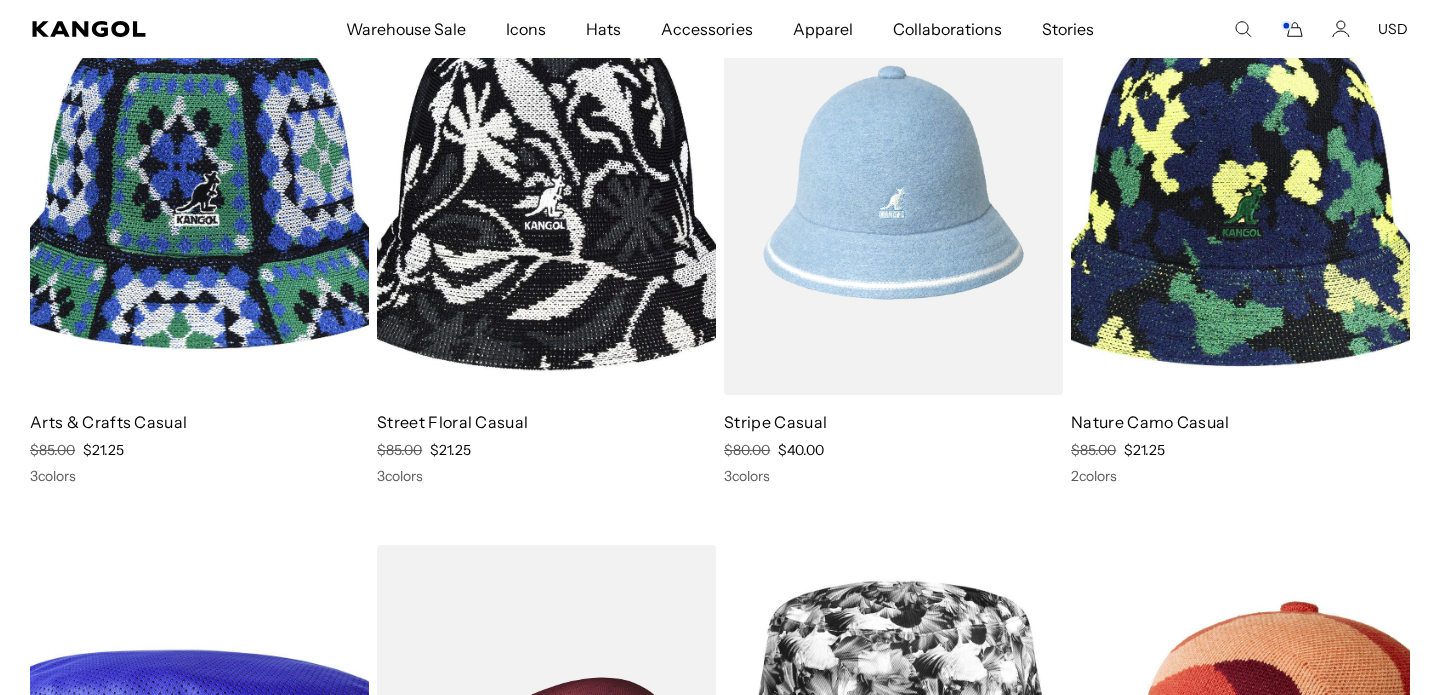 scroll, scrollTop: 0, scrollLeft: 0, axis: both 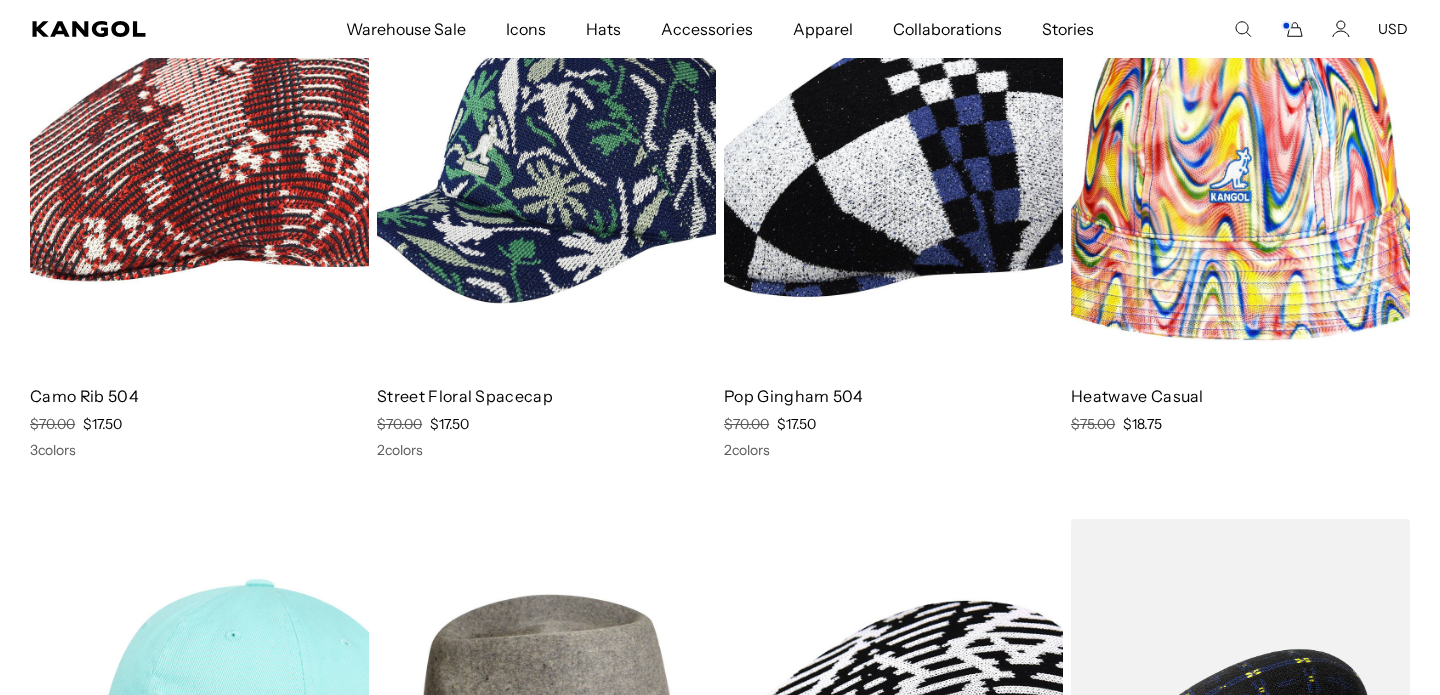 click at bounding box center (893, 157) 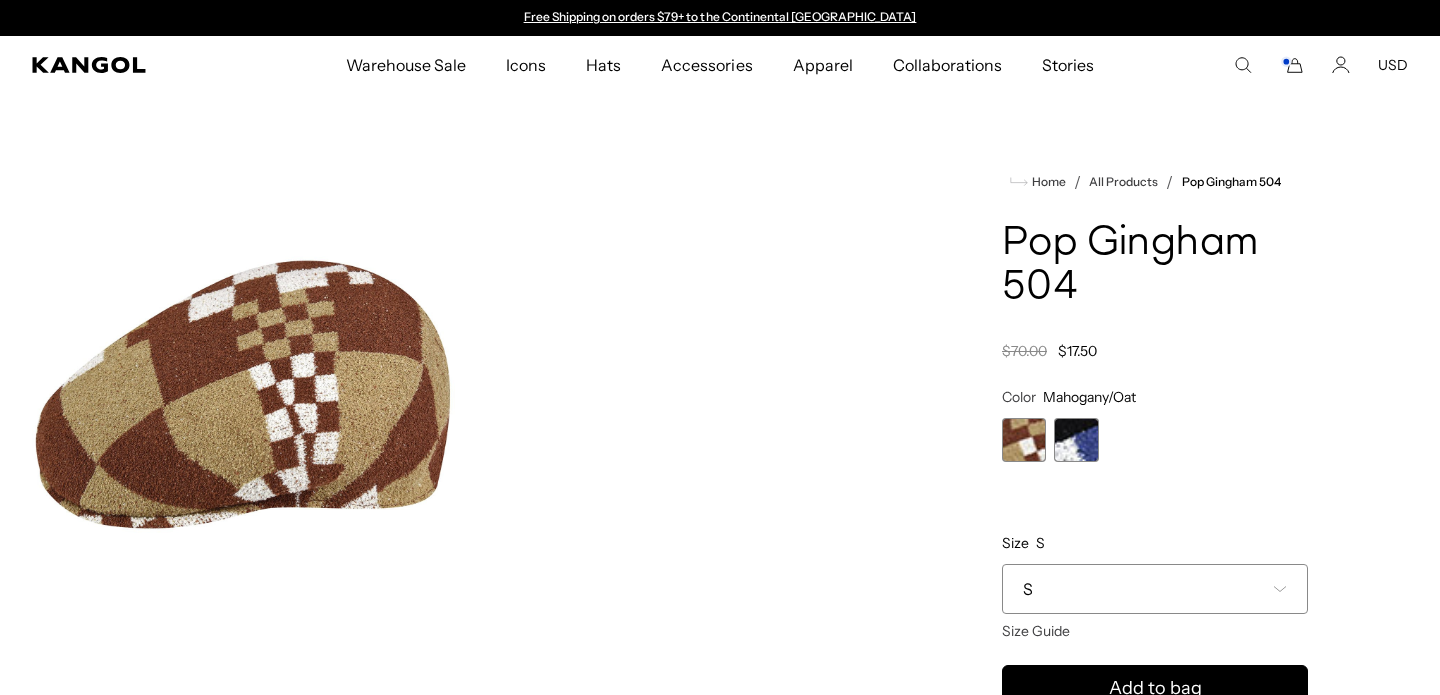 scroll, scrollTop: 0, scrollLeft: 0, axis: both 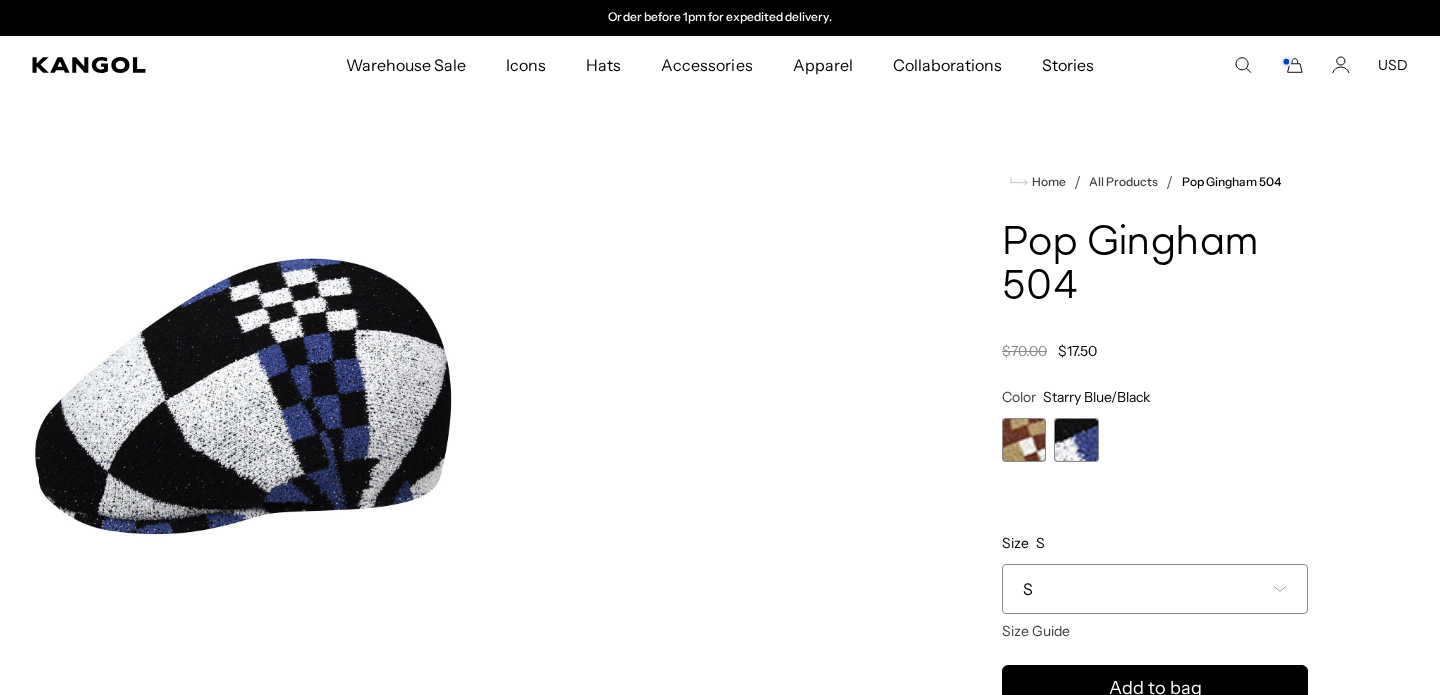 click 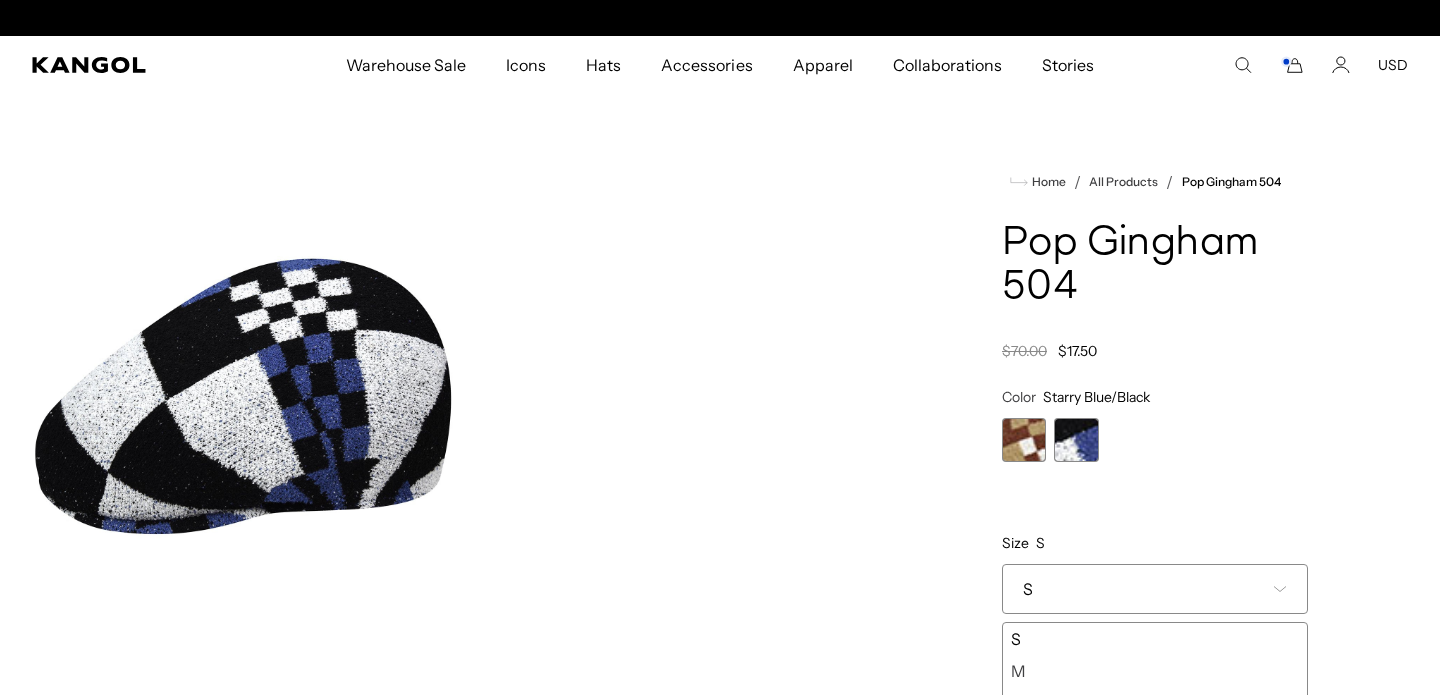 scroll, scrollTop: 0, scrollLeft: 0, axis: both 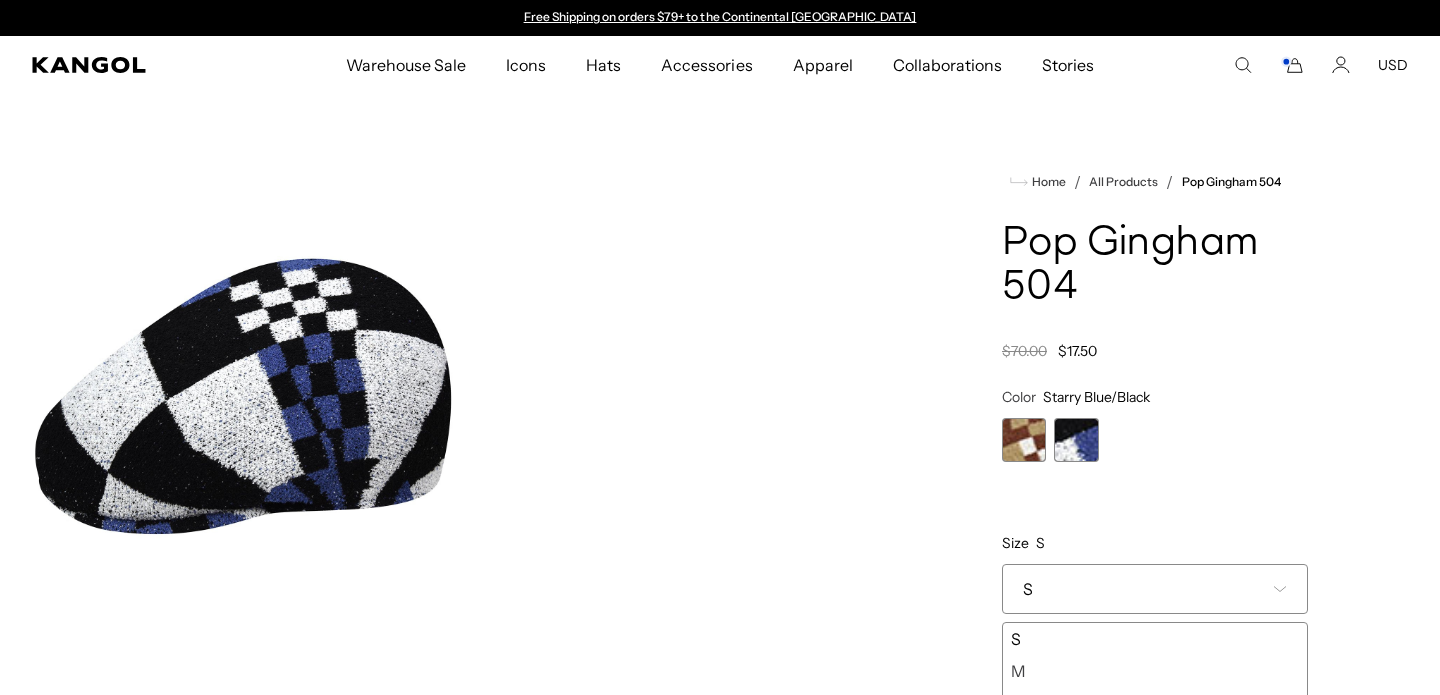 click on "M" at bounding box center [1155, 671] 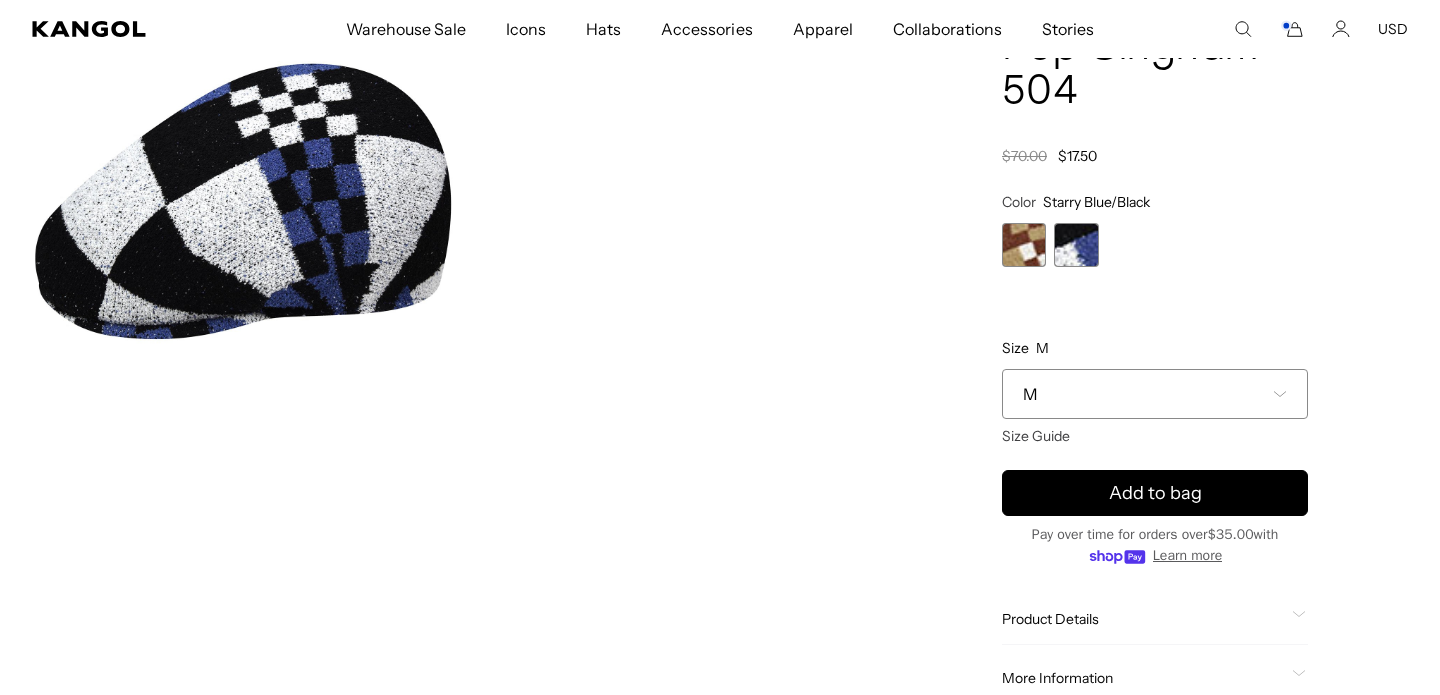 scroll, scrollTop: 260, scrollLeft: 0, axis: vertical 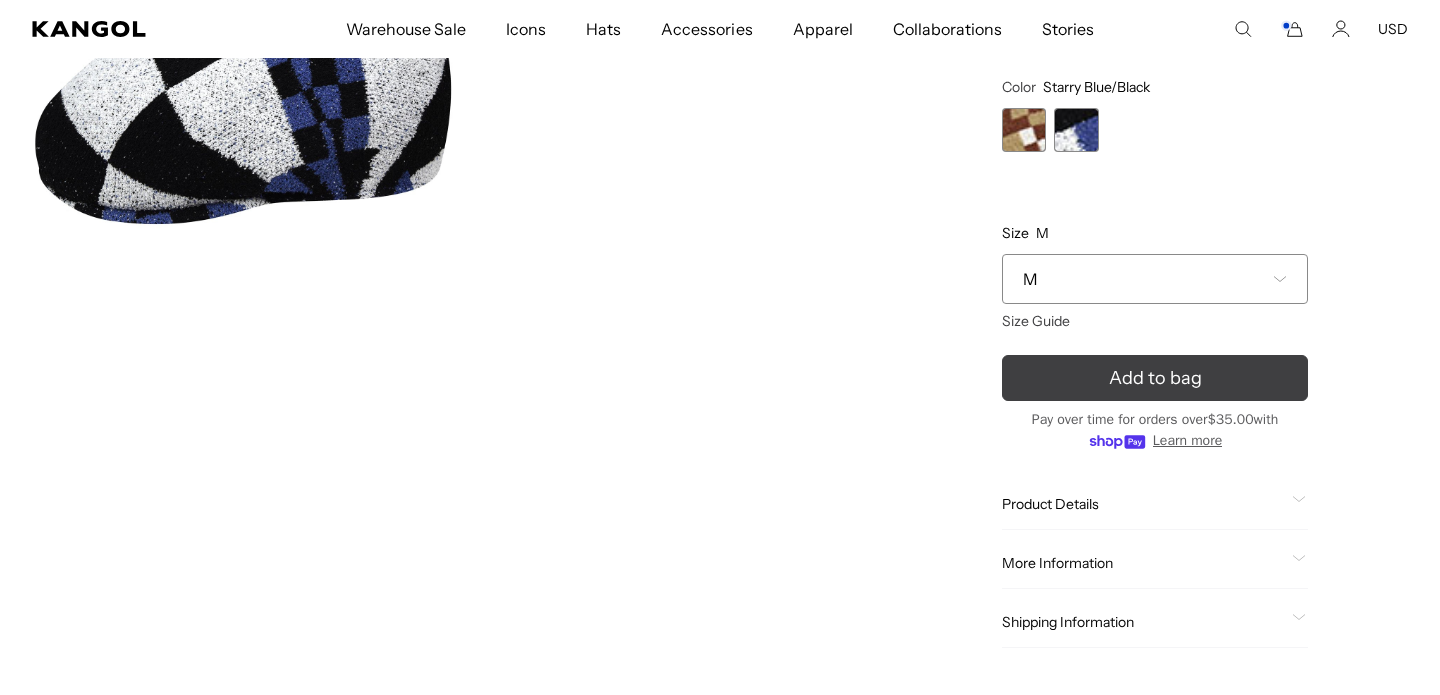 click 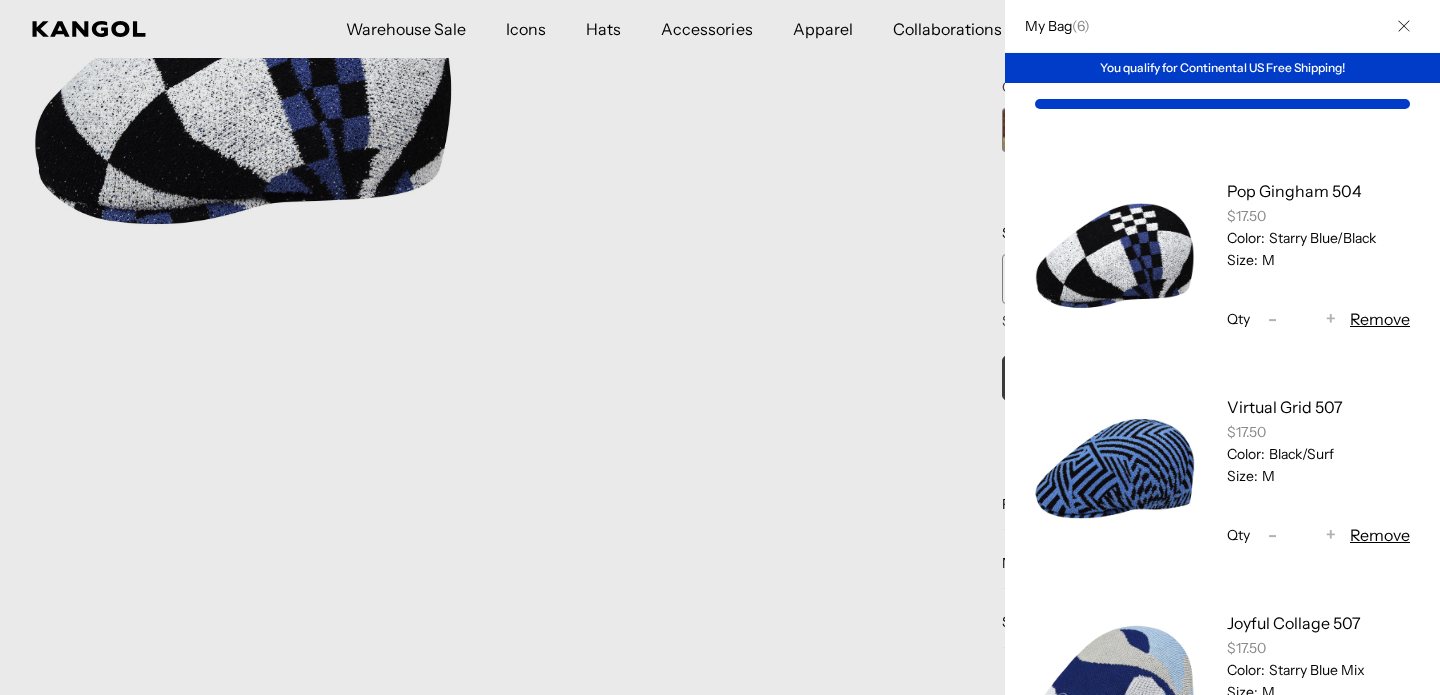 scroll, scrollTop: 24, scrollLeft: 0, axis: vertical 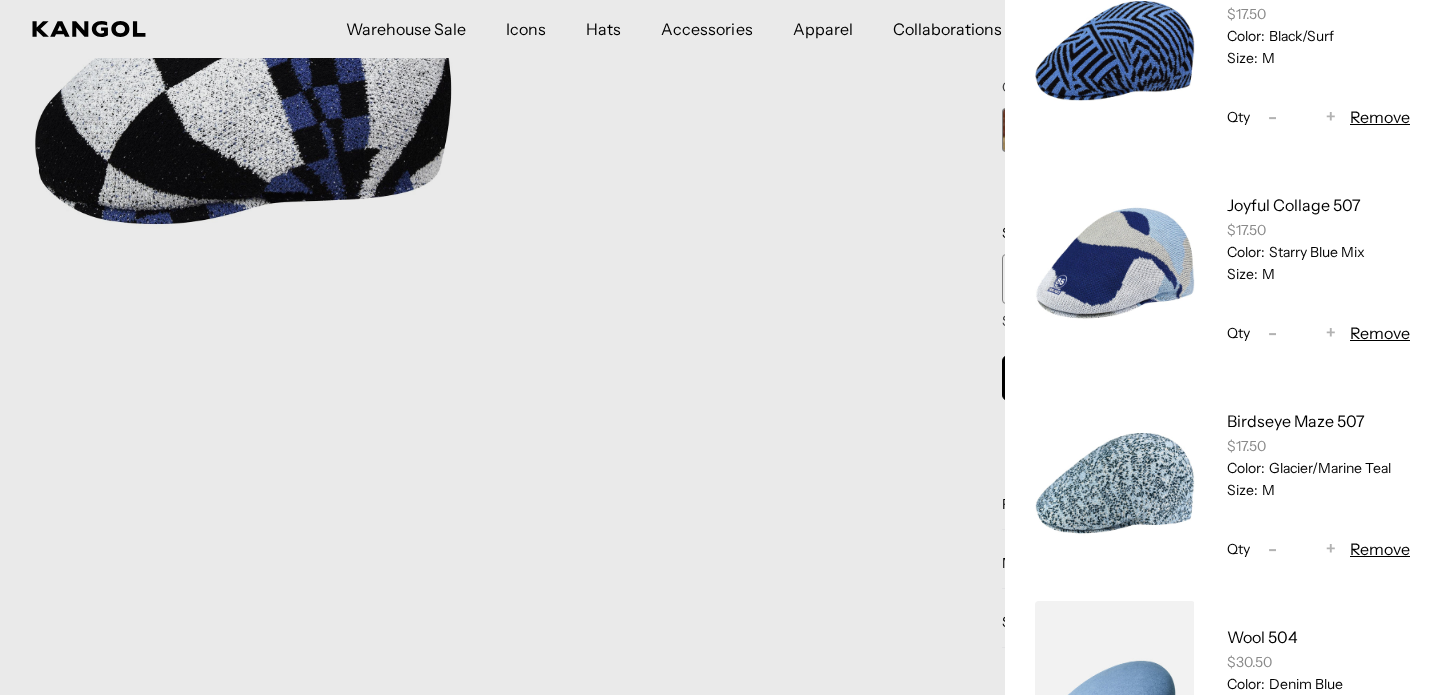 click on "Remove" at bounding box center (1380, 549) 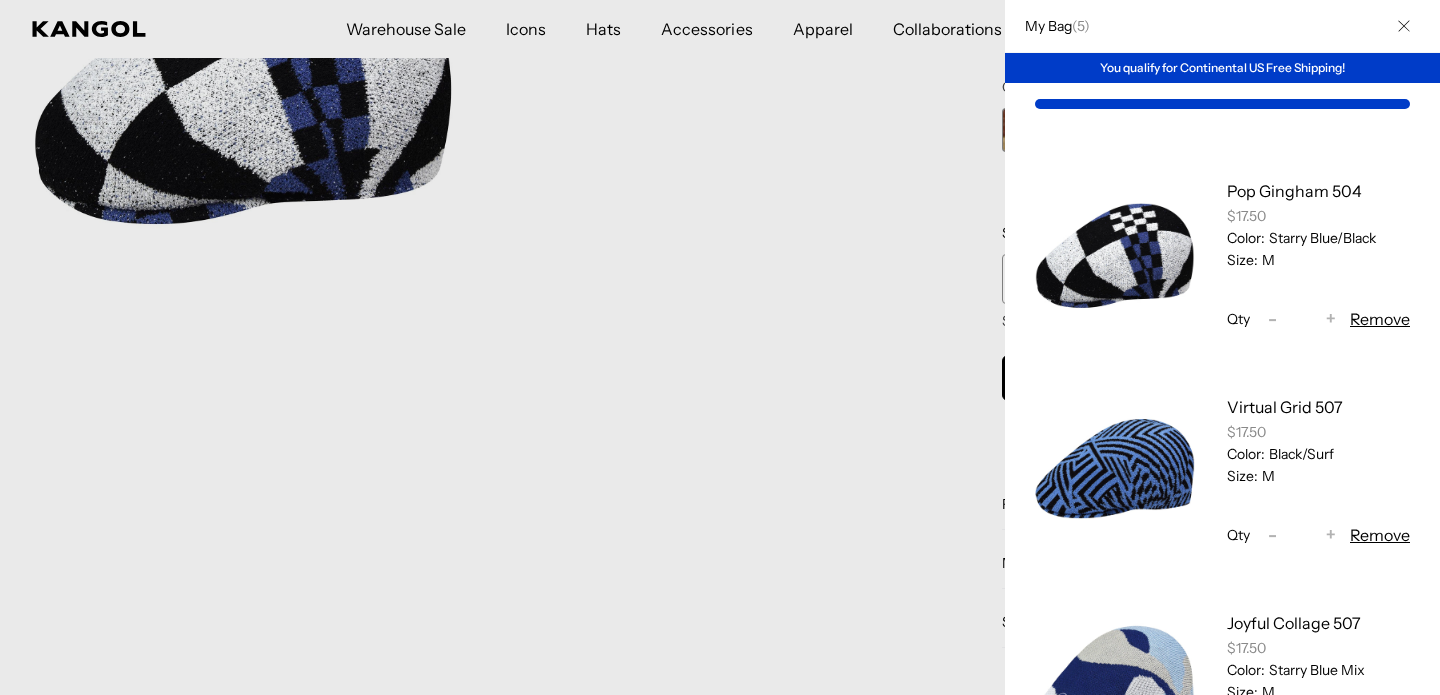 scroll, scrollTop: 0, scrollLeft: 0, axis: both 